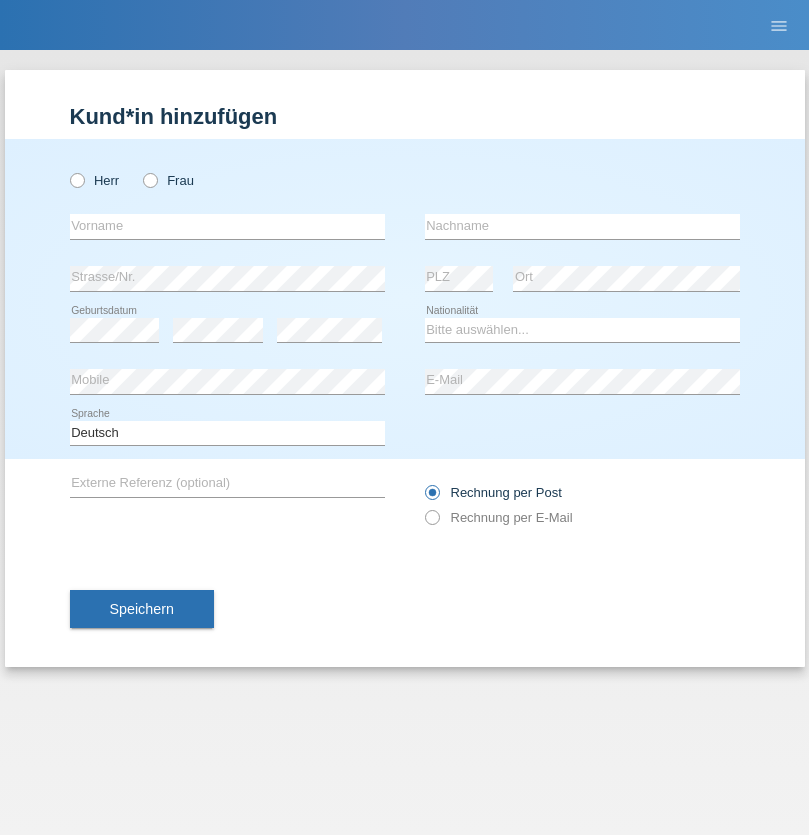 scroll, scrollTop: 0, scrollLeft: 0, axis: both 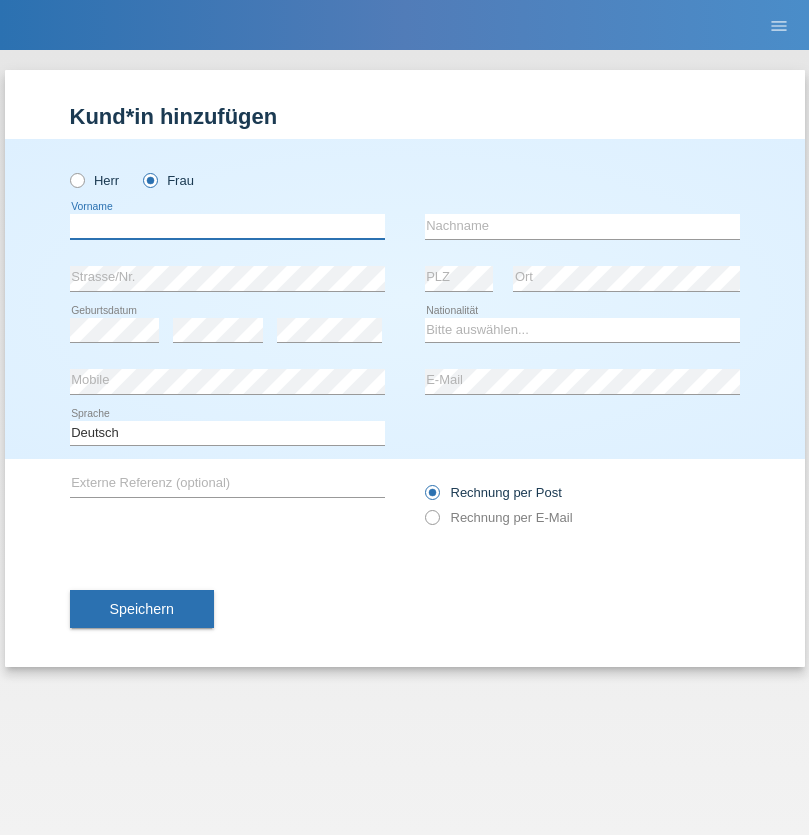 click at bounding box center [227, 226] 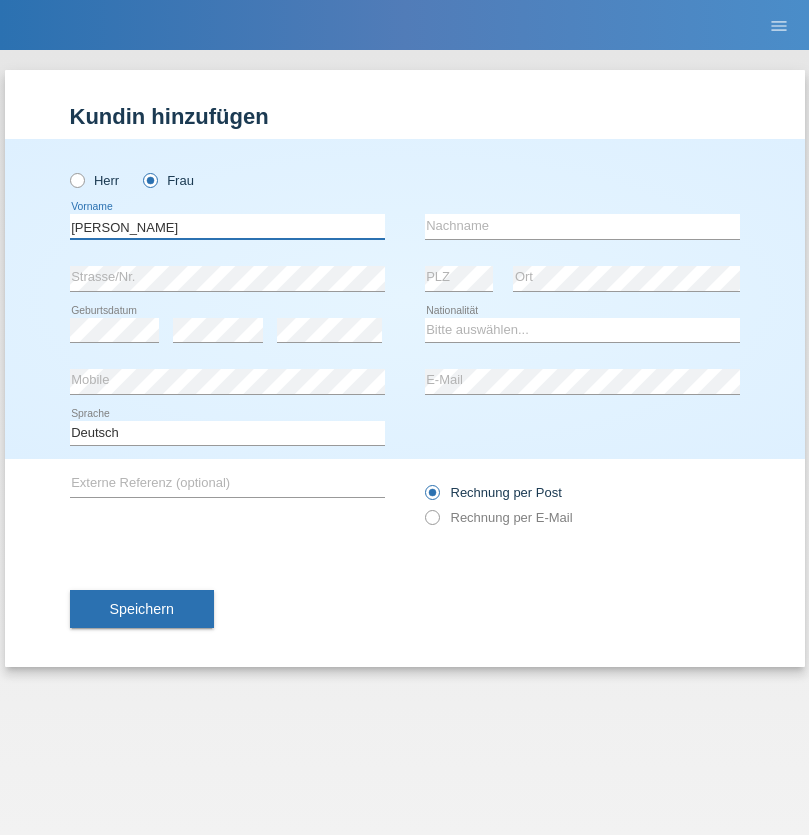 type on "Teresa" 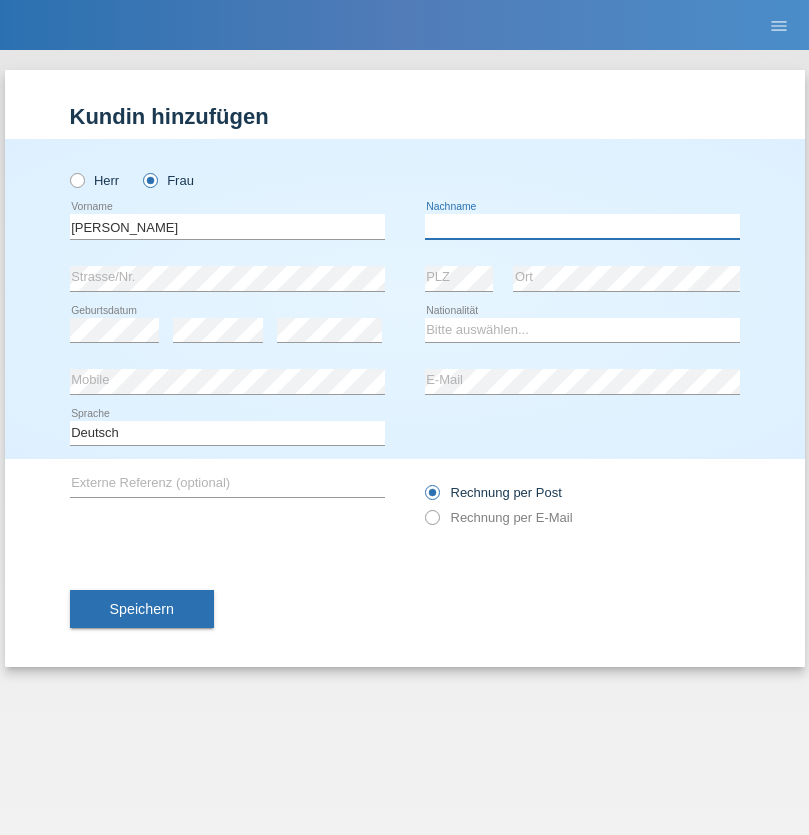 click at bounding box center (582, 226) 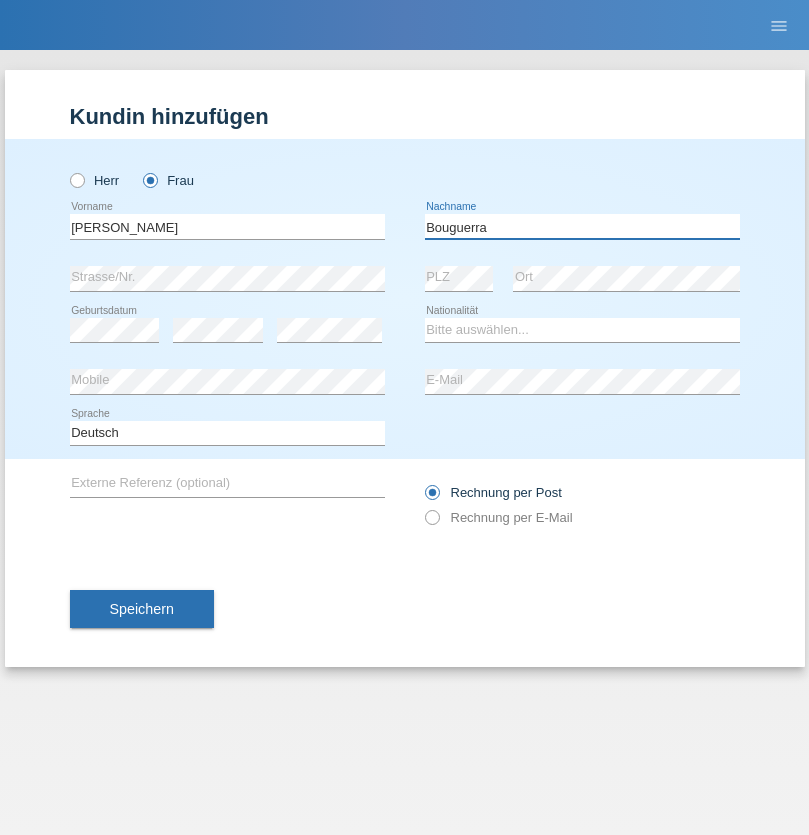 type on "Bouguerra" 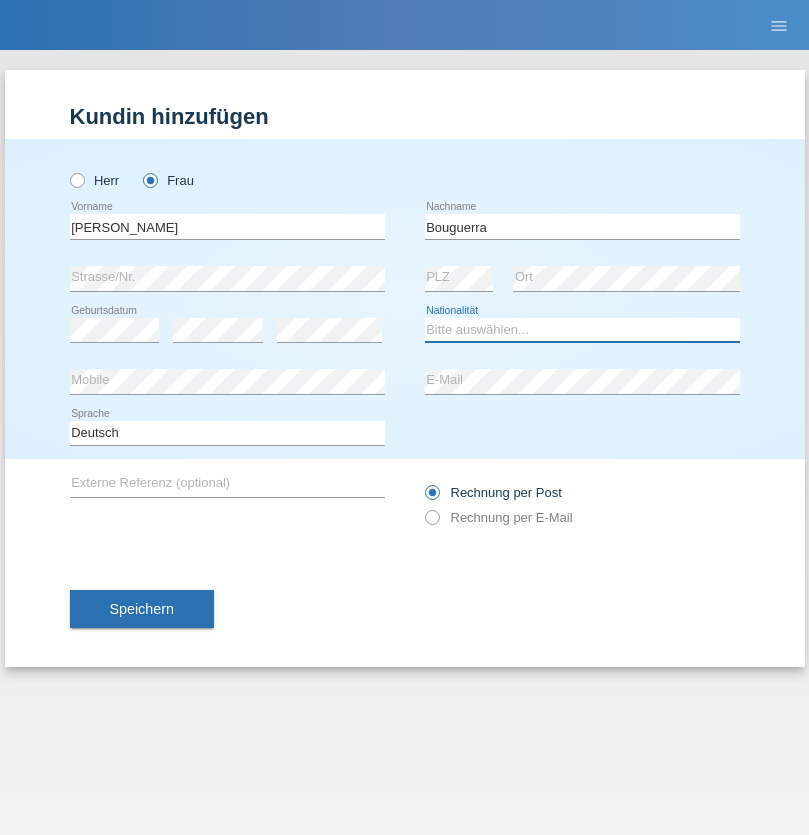 select on "CH" 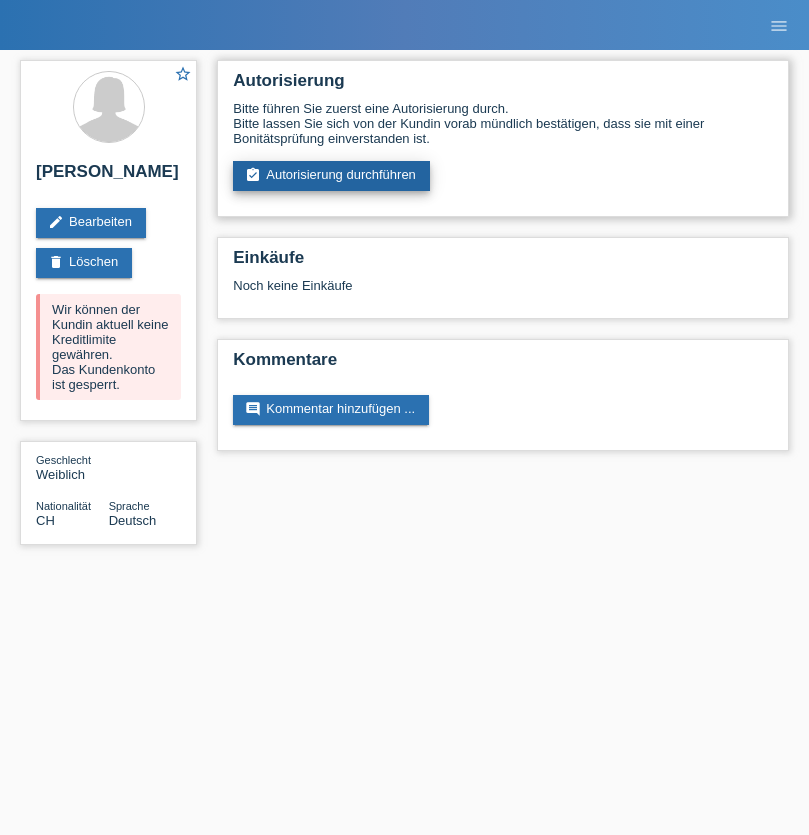 click on "assignment_turned_in  Autorisierung durchführen" at bounding box center [331, 176] 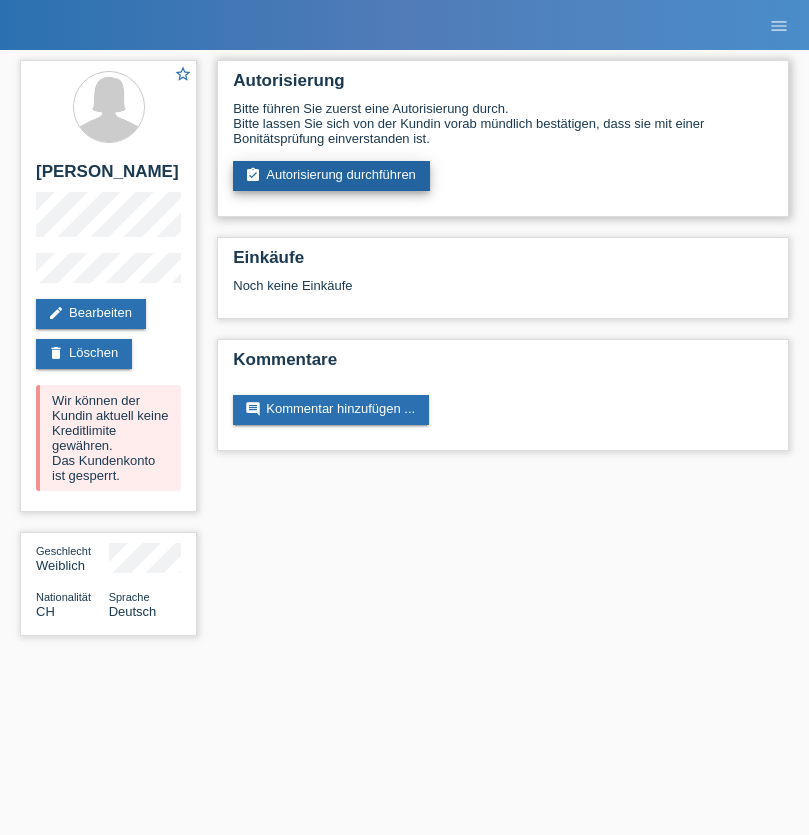 scroll, scrollTop: 0, scrollLeft: 0, axis: both 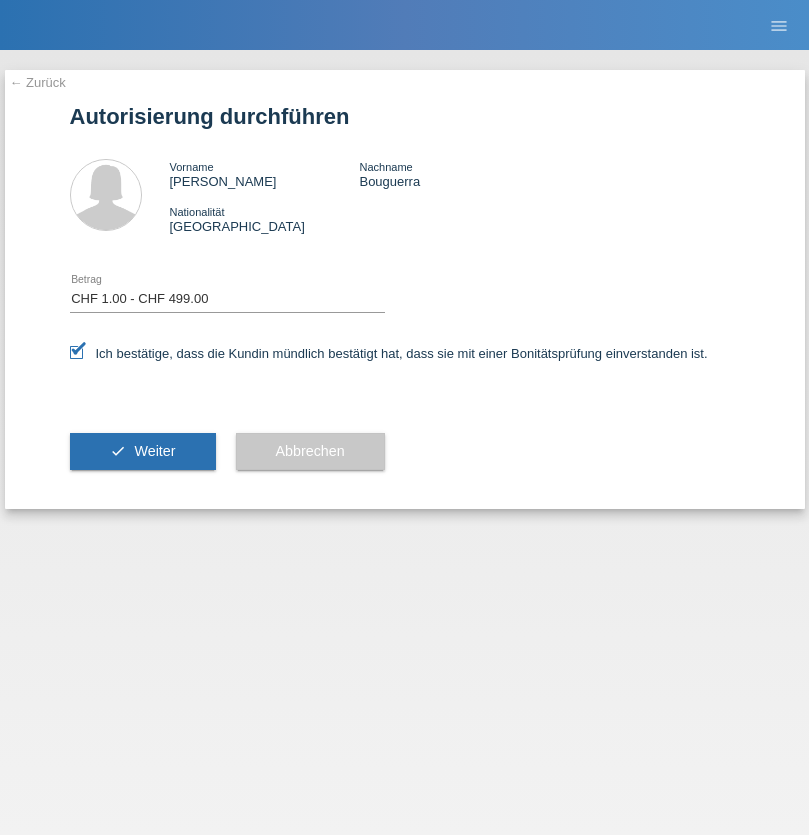select on "1" 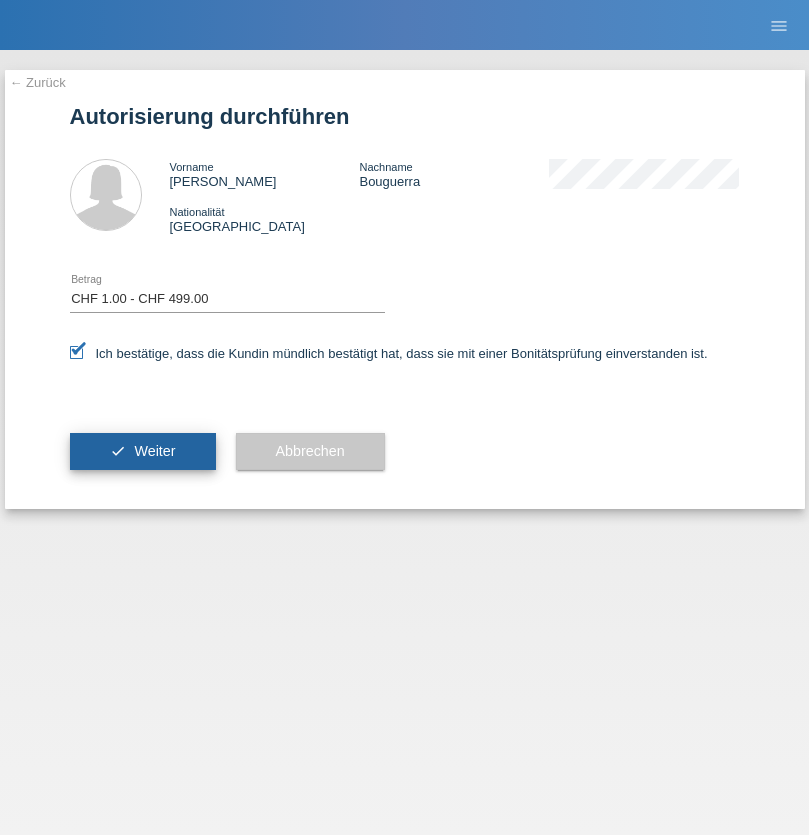 click on "Weiter" at bounding box center (154, 451) 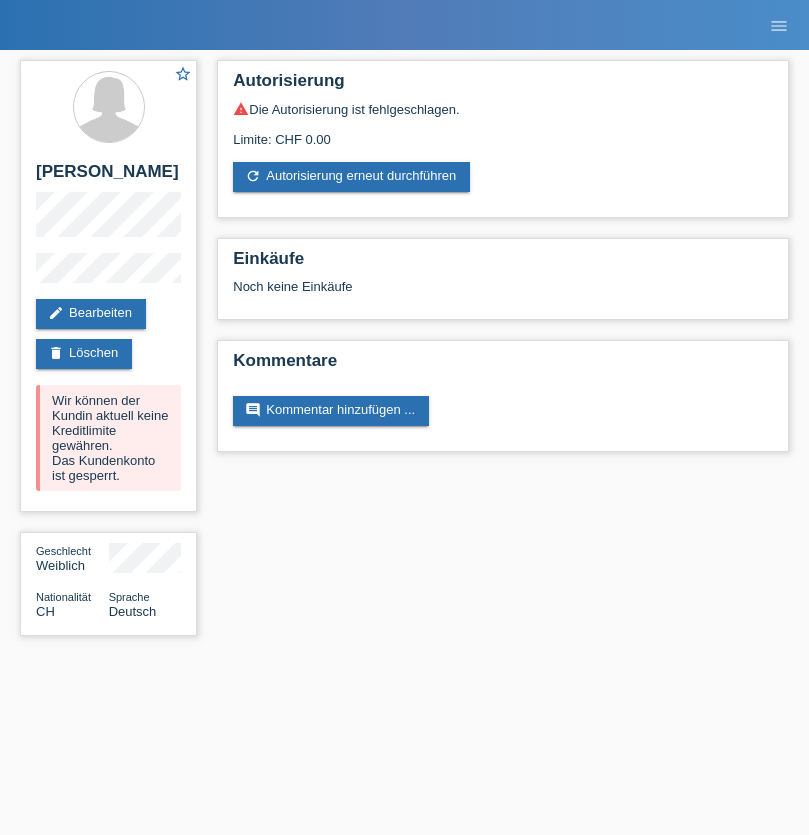 scroll, scrollTop: 0, scrollLeft: 0, axis: both 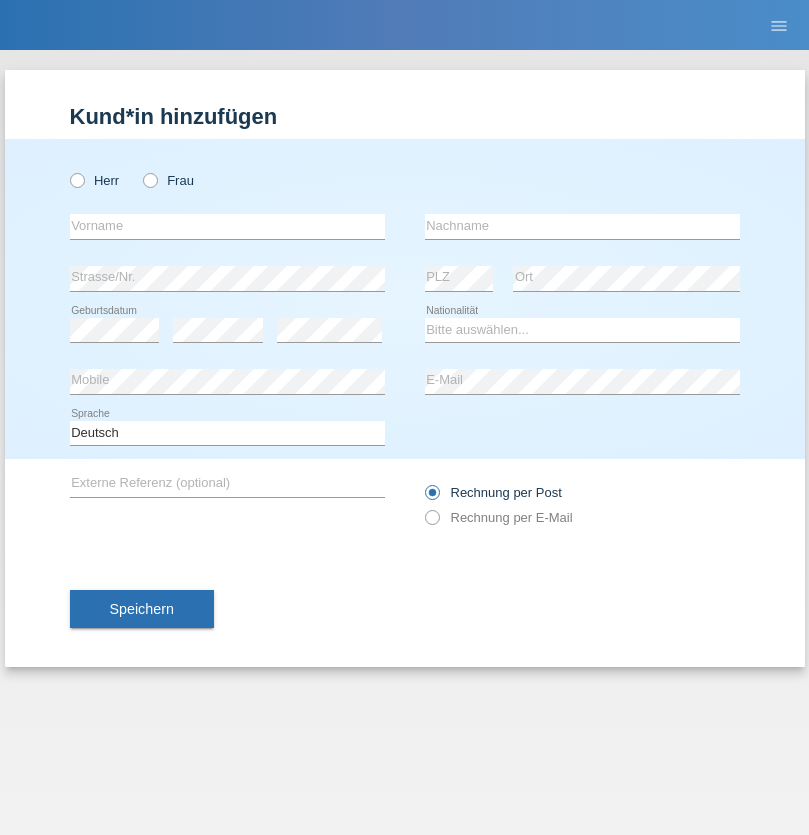 radio on "true" 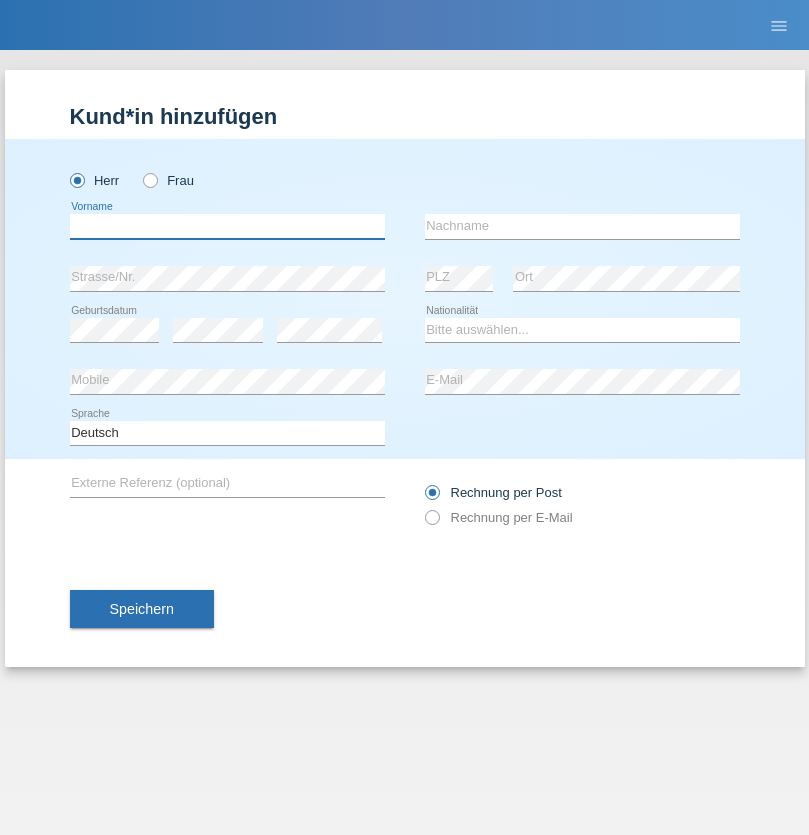 click at bounding box center (227, 226) 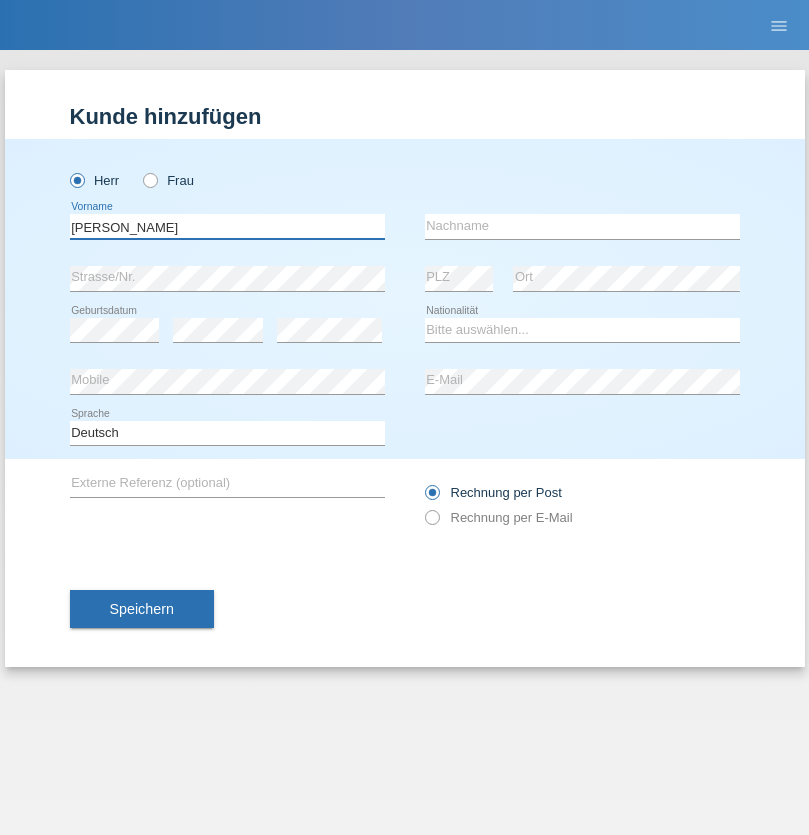 type on "Alex" 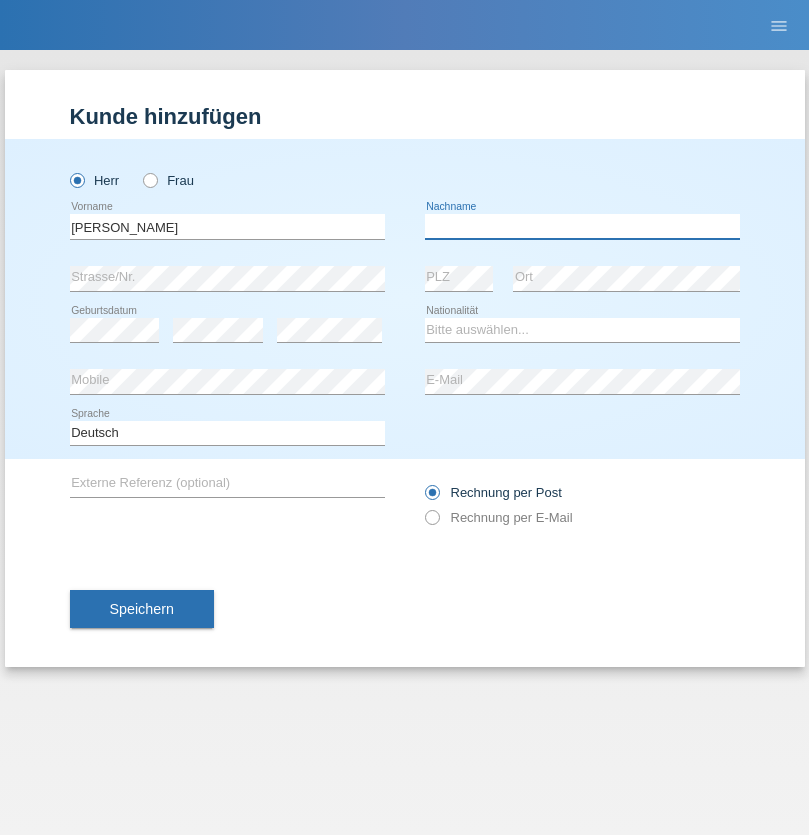 click at bounding box center [582, 226] 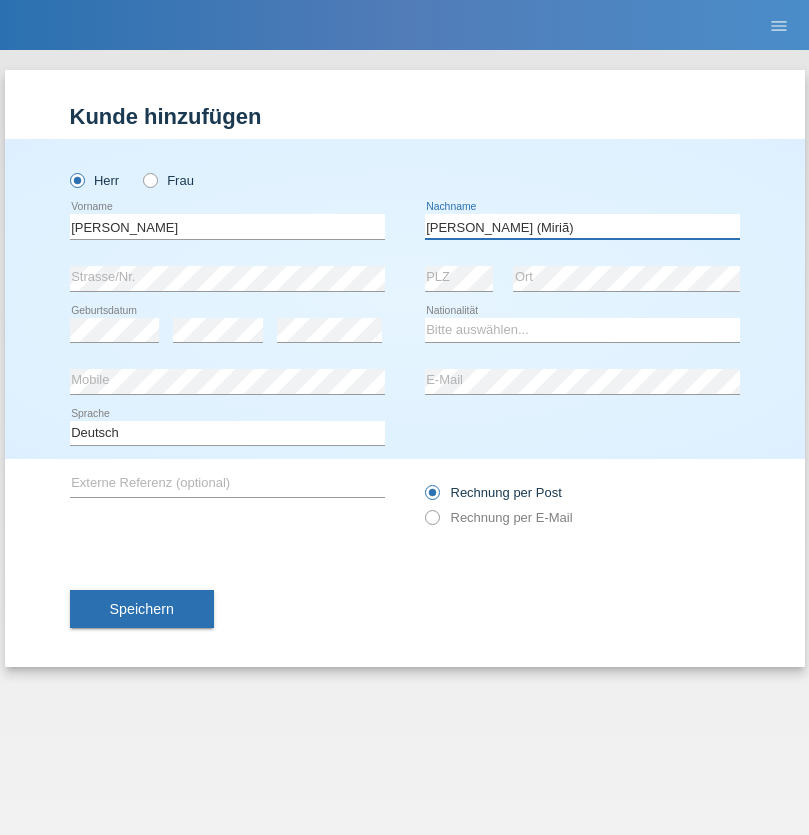 type on "A. Cassiano (Miriã)" 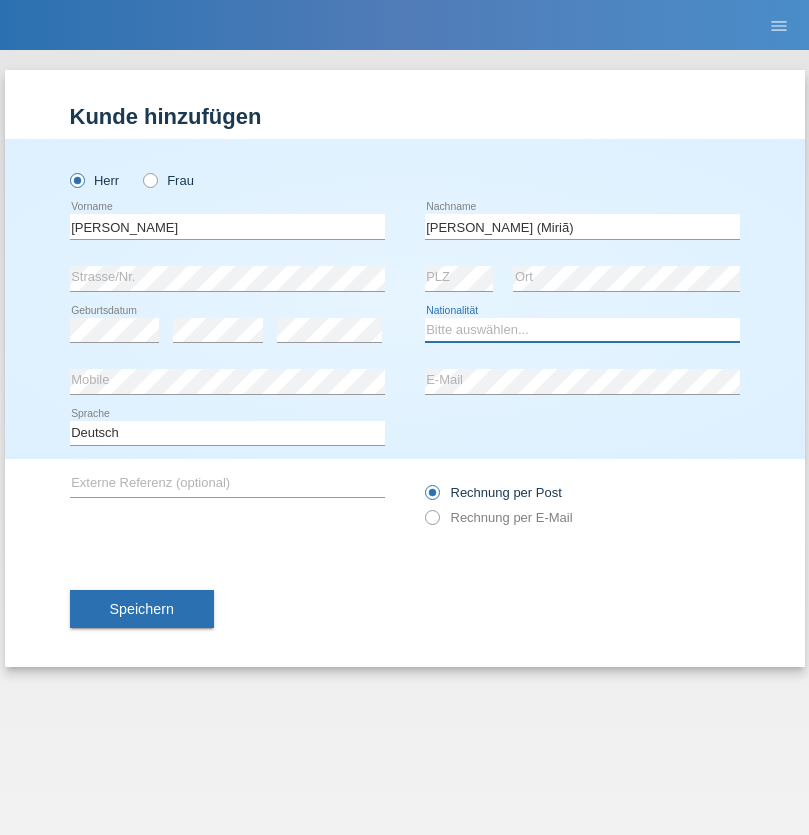 select on "BR" 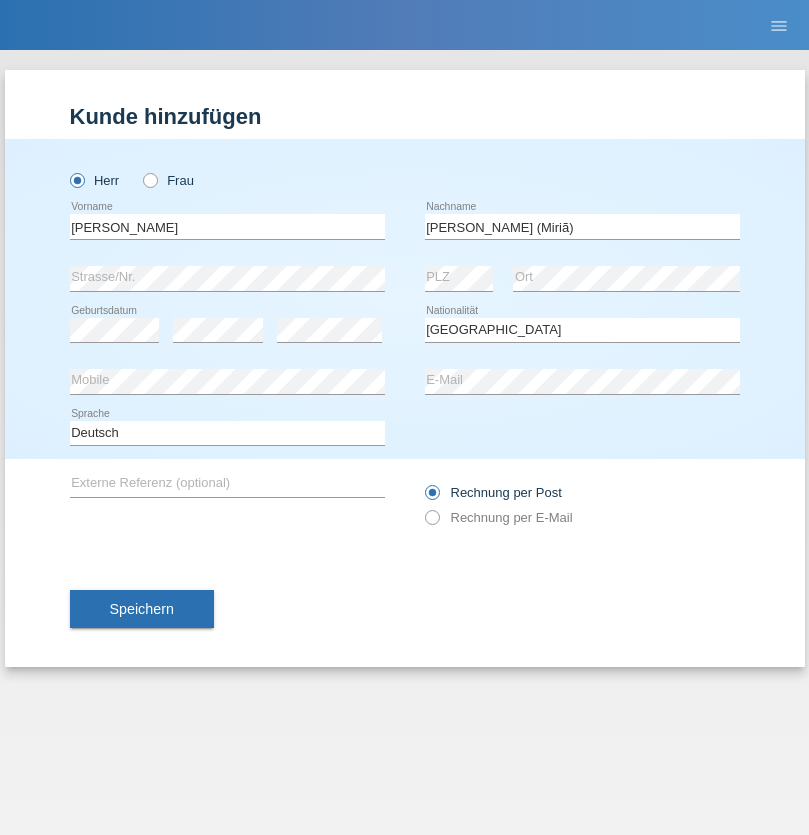 select on "C" 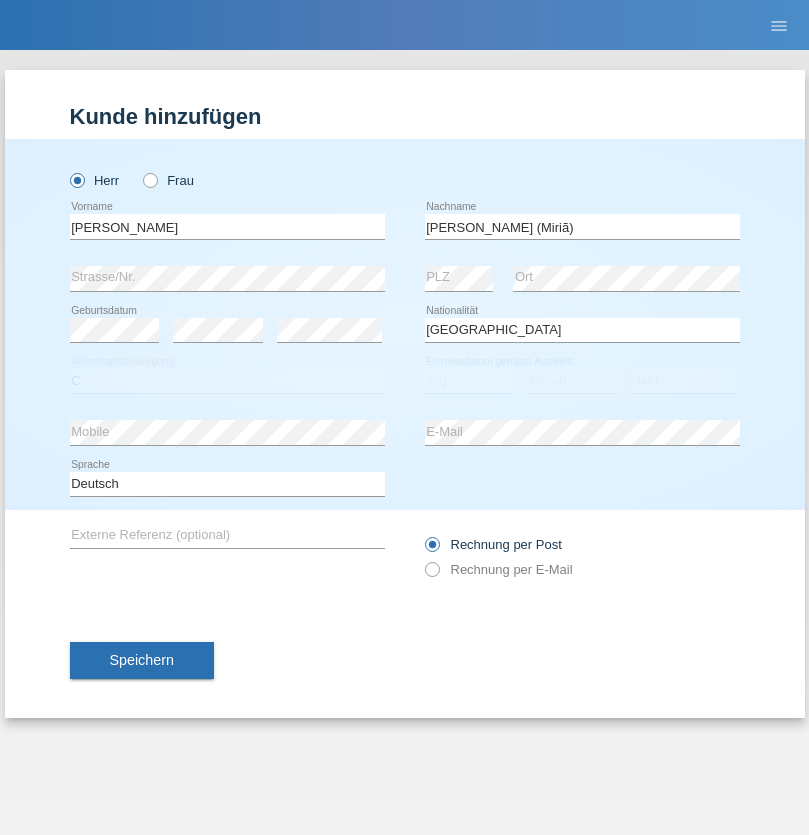 select on "26" 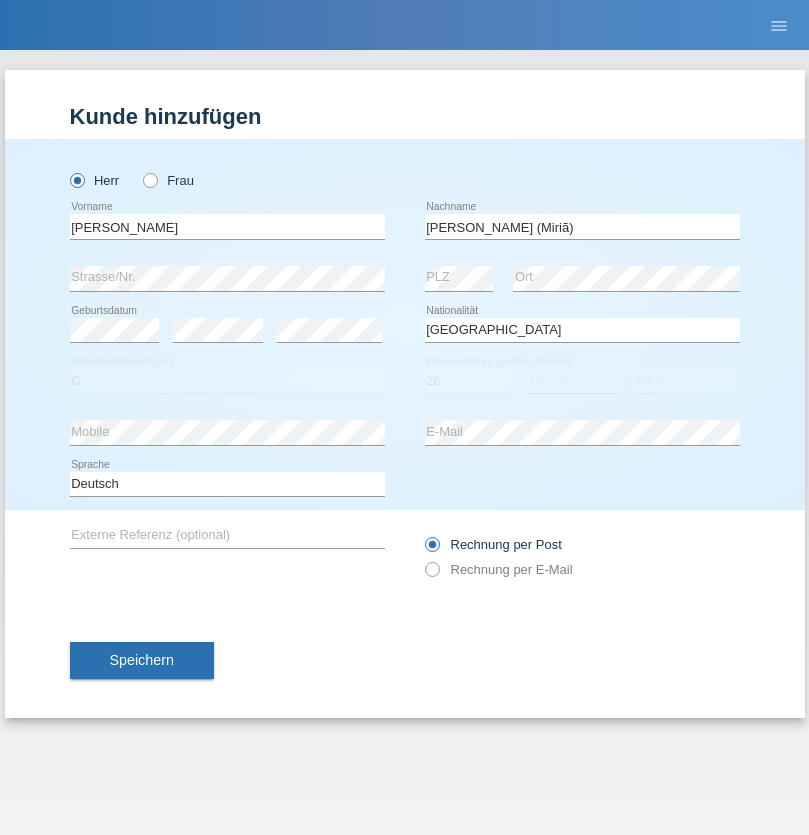 select on "01" 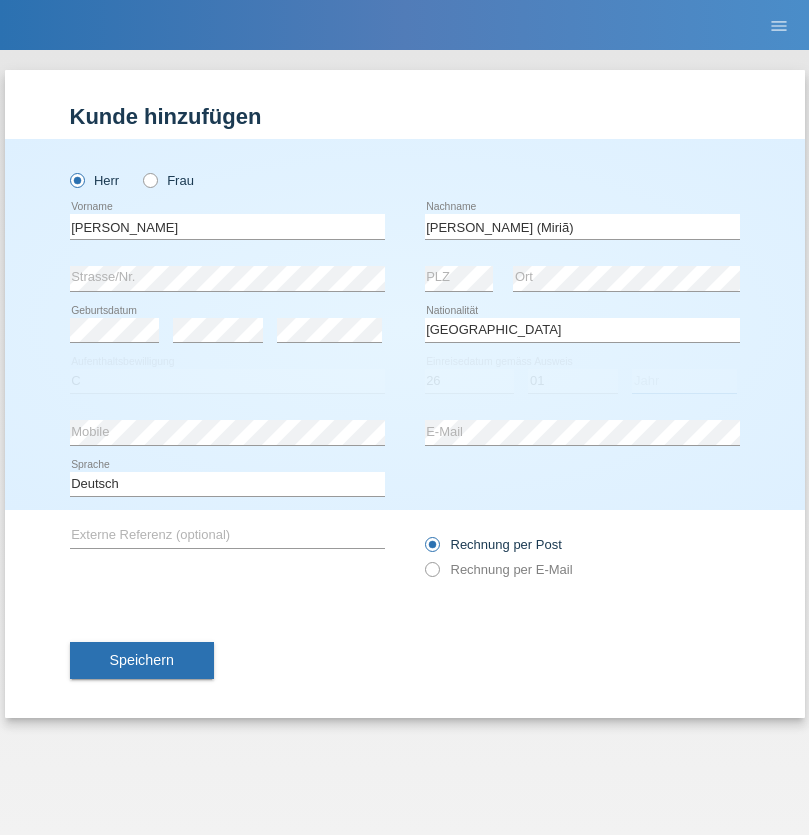select on "2021" 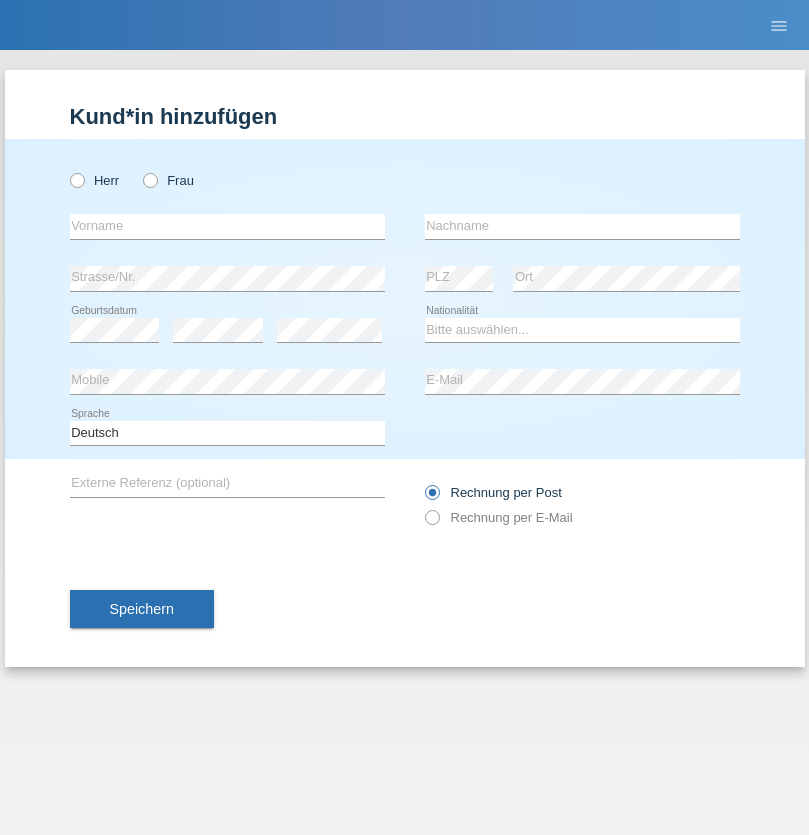 scroll, scrollTop: 0, scrollLeft: 0, axis: both 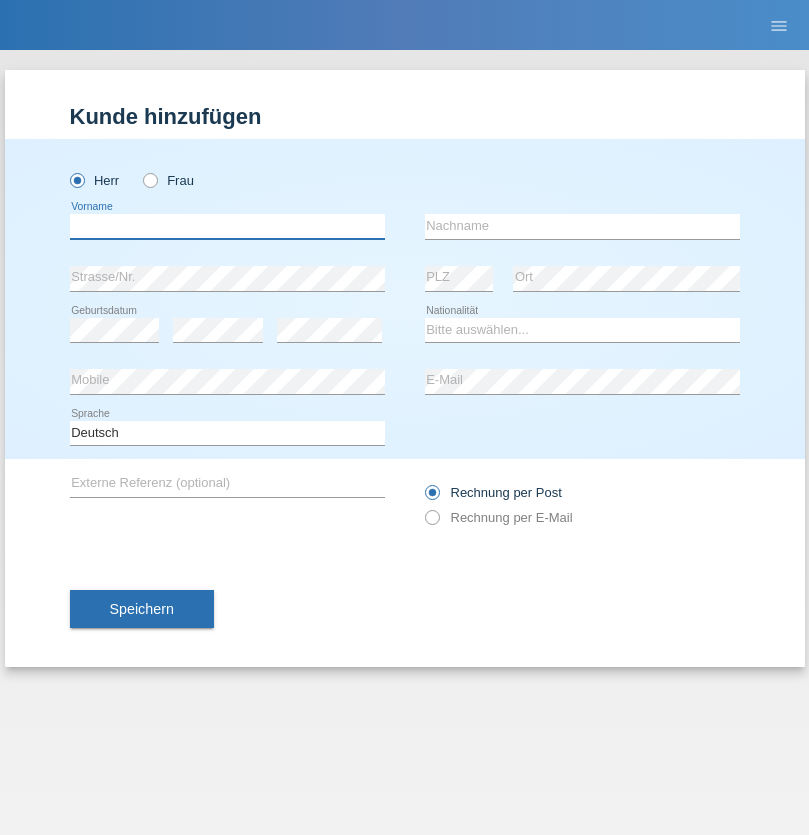 click at bounding box center (227, 226) 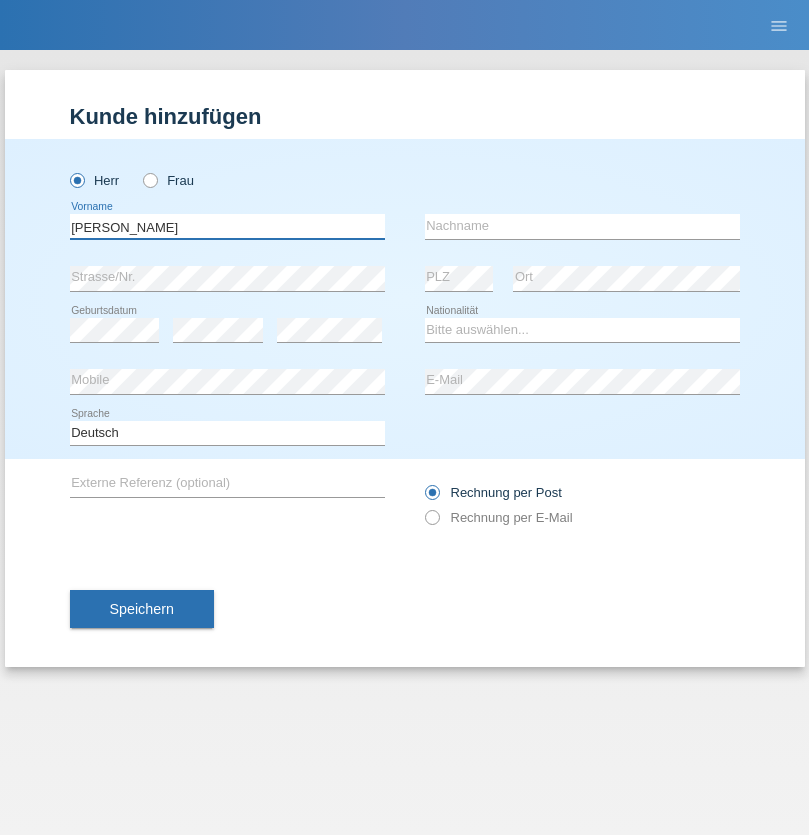 type on "Viktor" 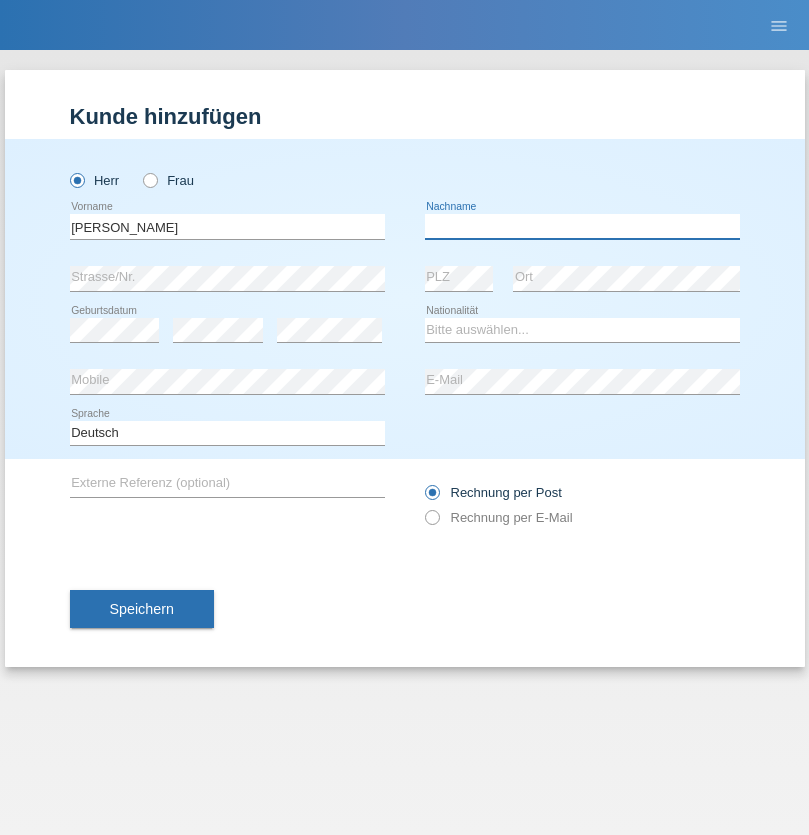 click at bounding box center (582, 226) 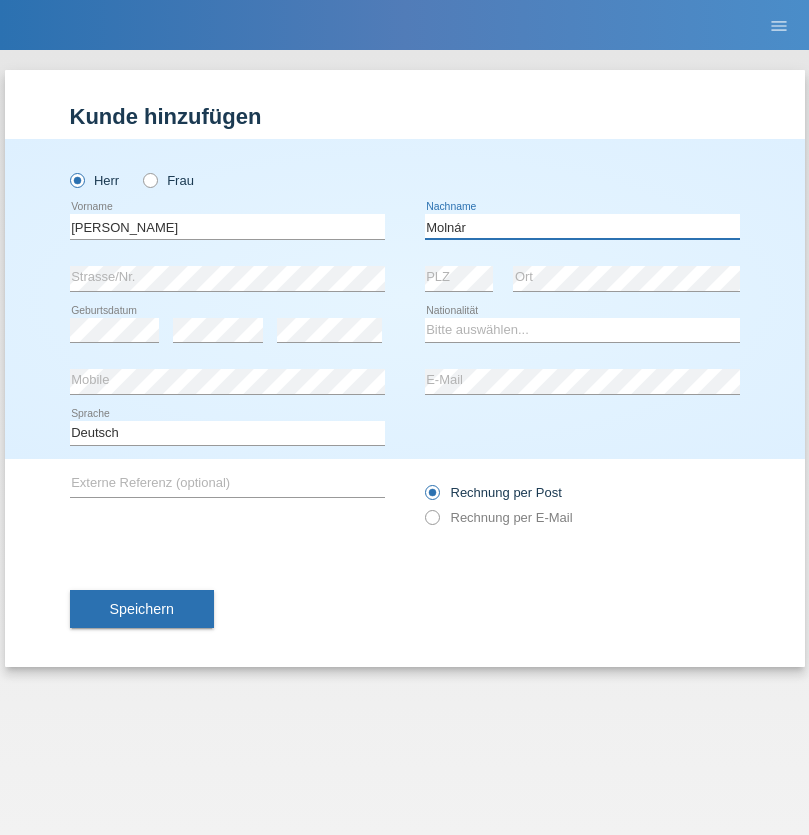 type on "Molnár" 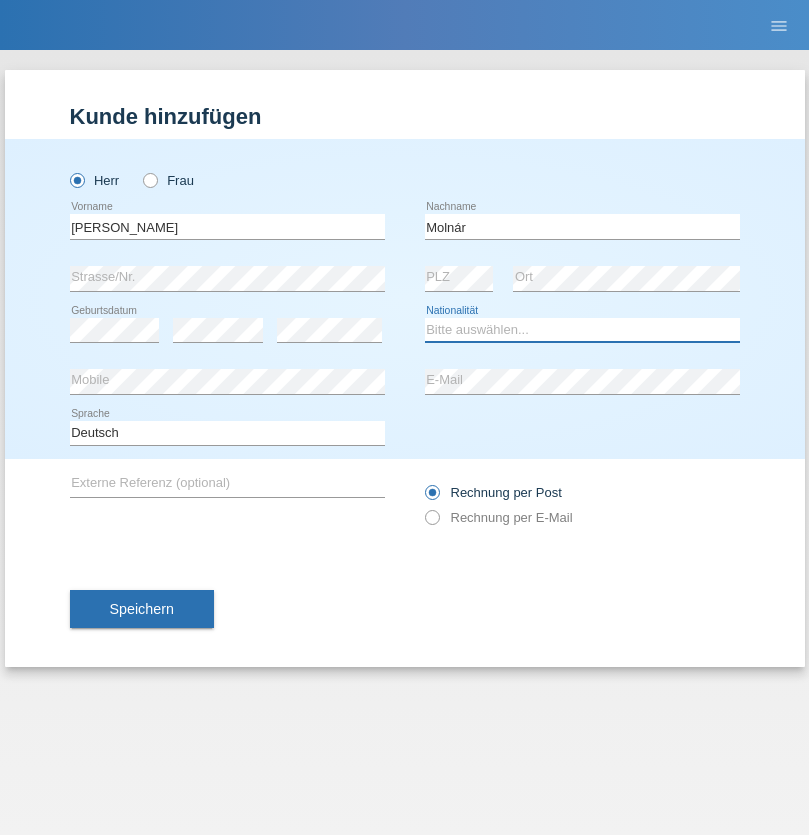 select on "HU" 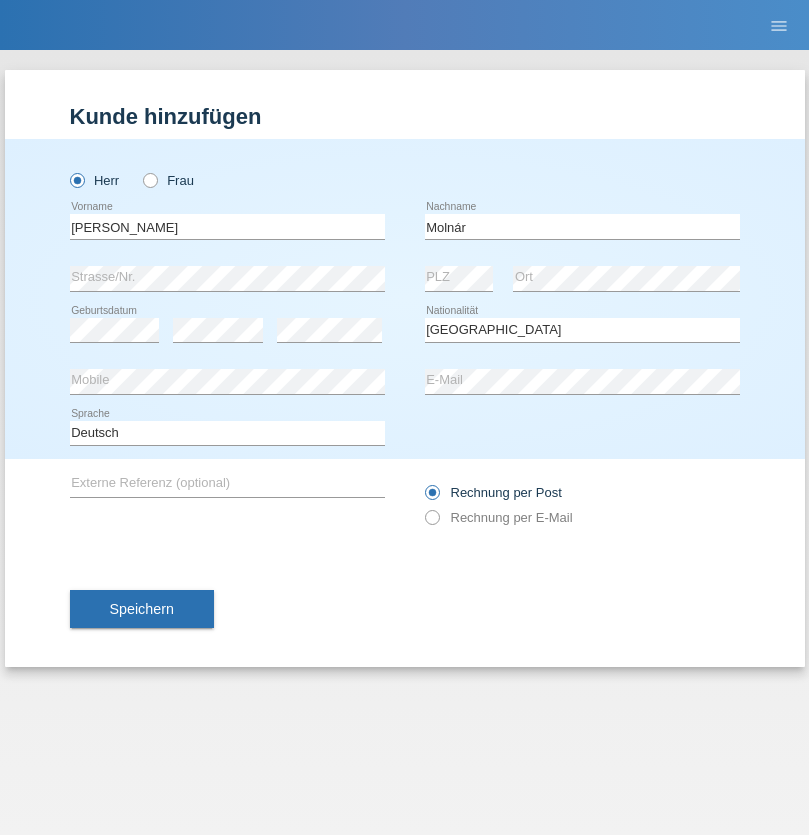select on "C" 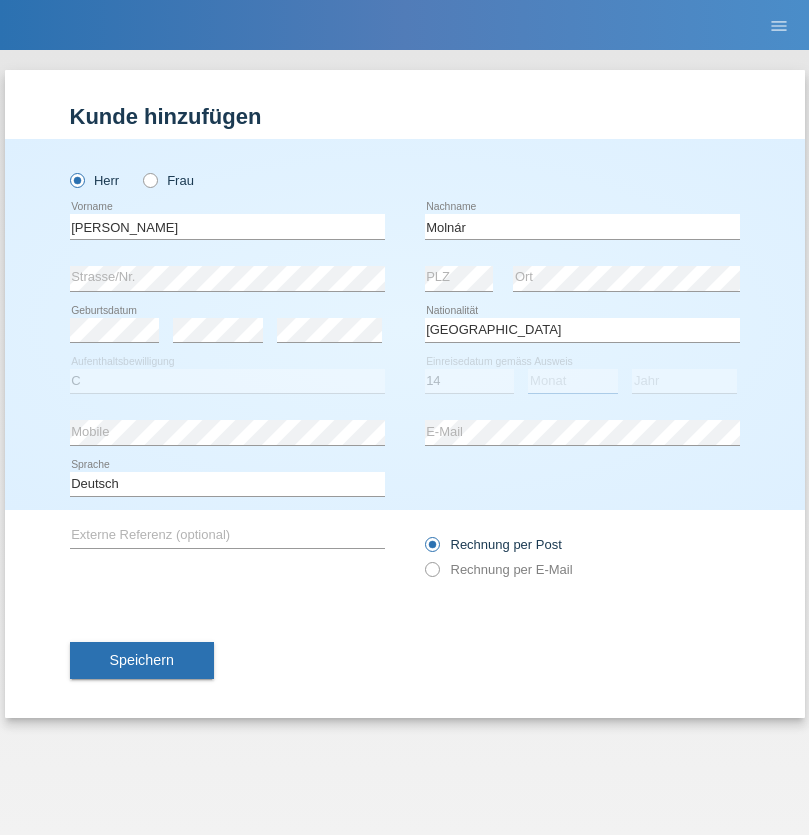 select on "03" 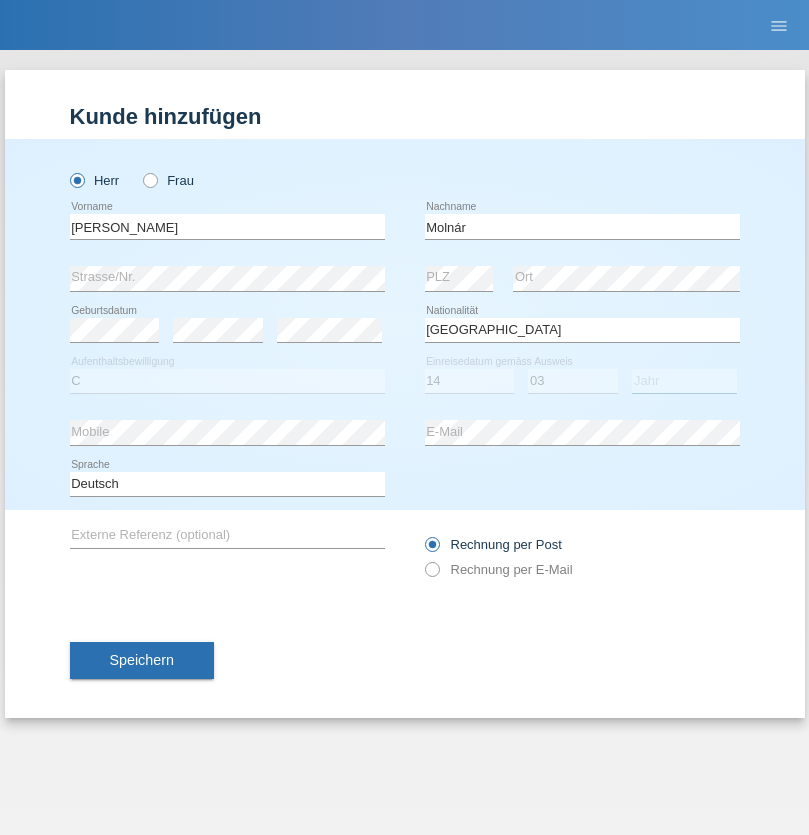 select on "2021" 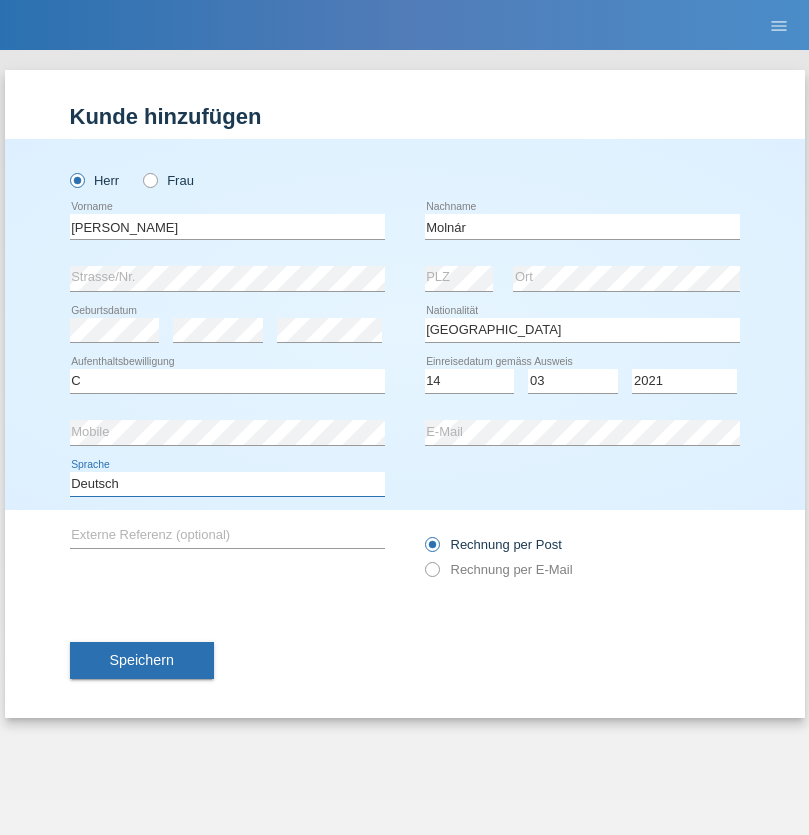 select on "en" 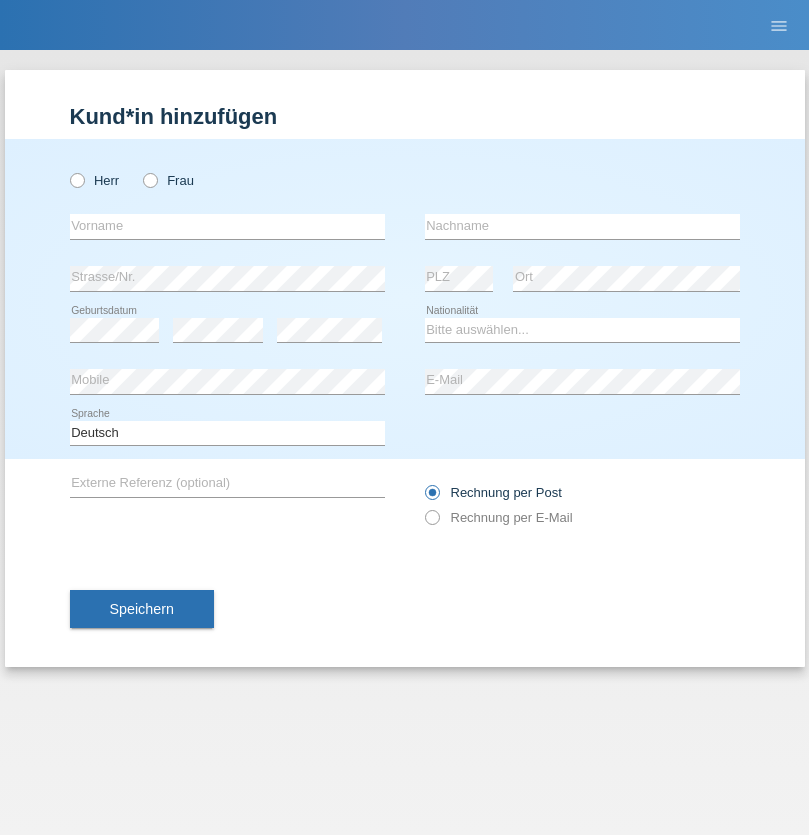 scroll, scrollTop: 0, scrollLeft: 0, axis: both 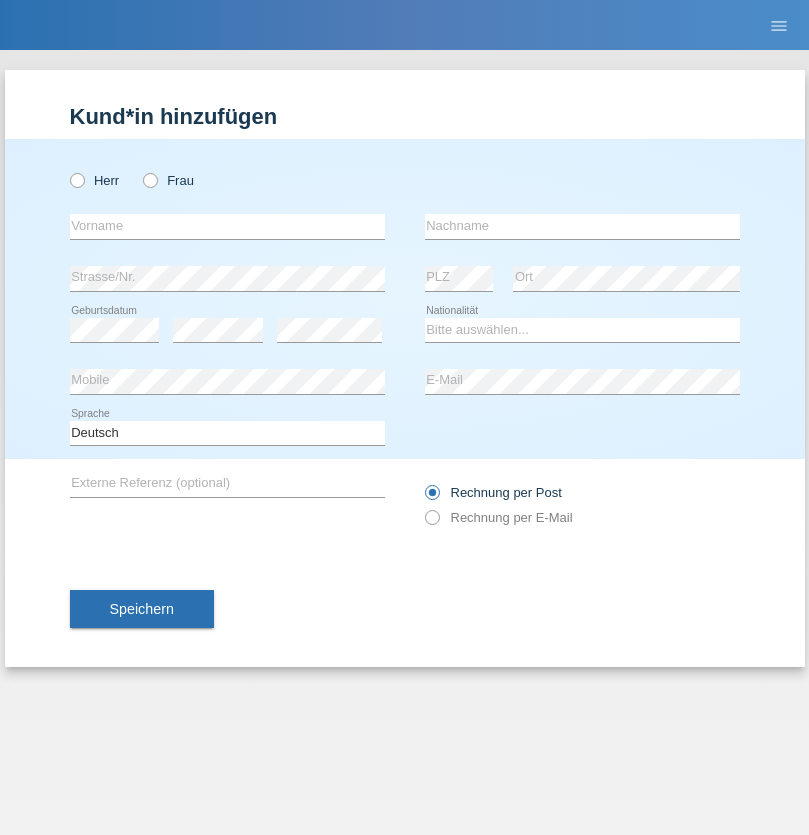 radio on "true" 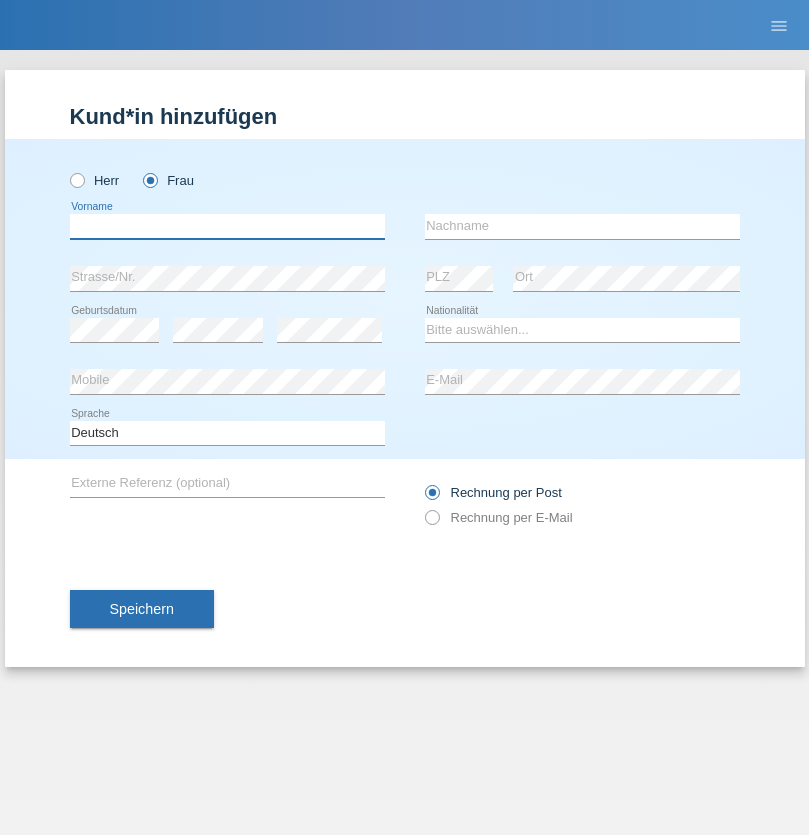 click at bounding box center [227, 226] 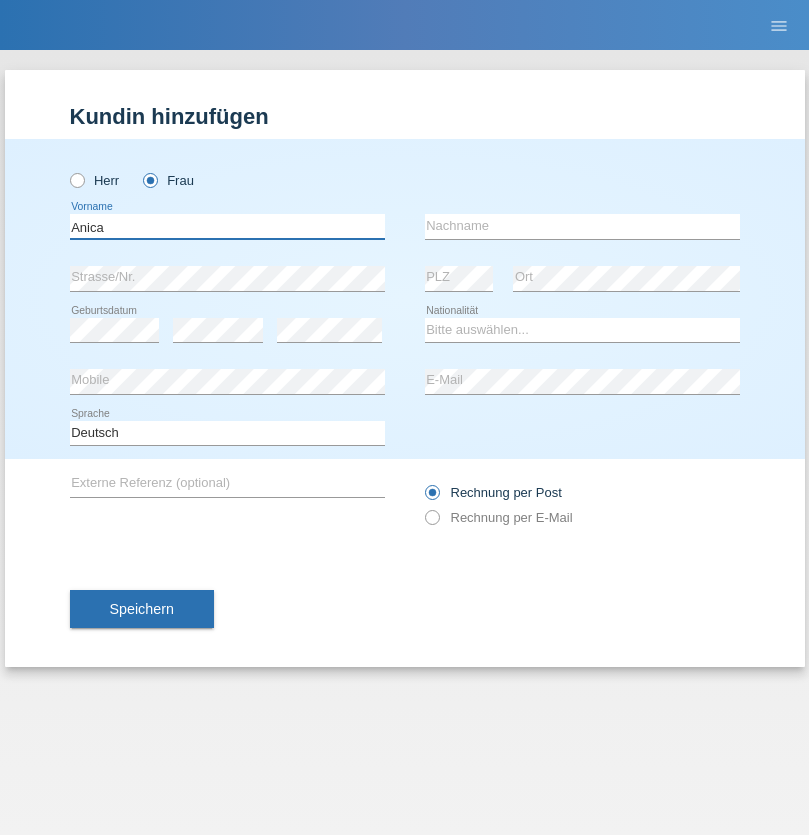 type on "Anica" 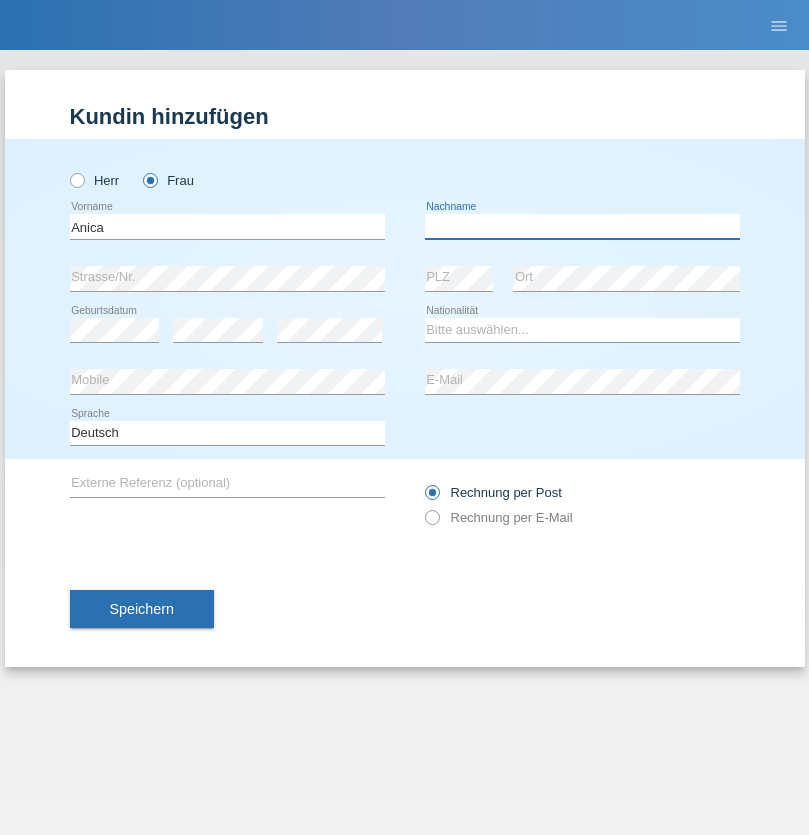 click at bounding box center [582, 226] 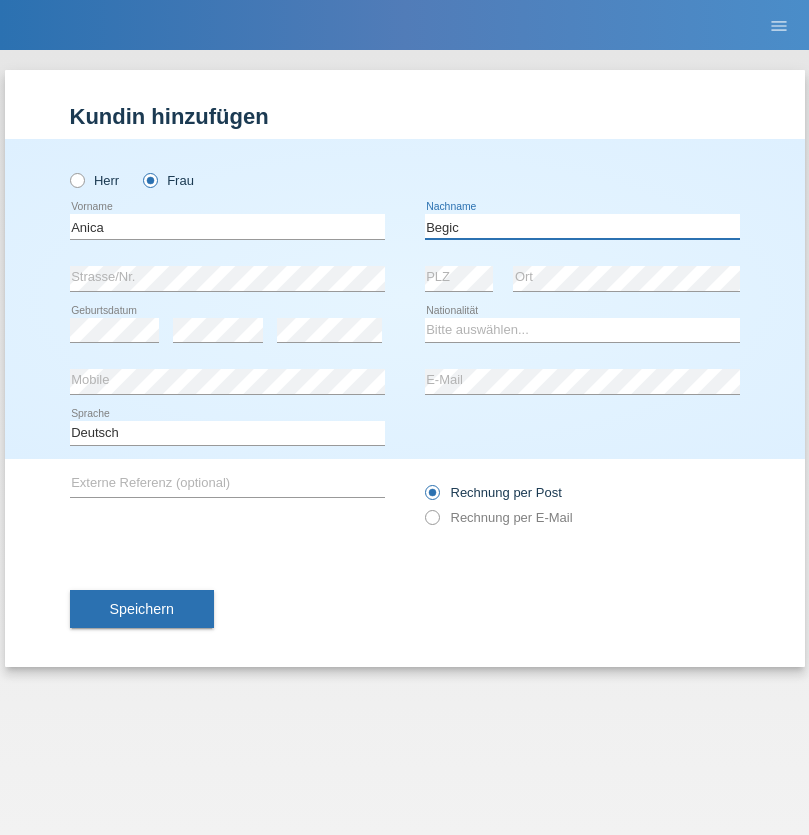 type on "Begic" 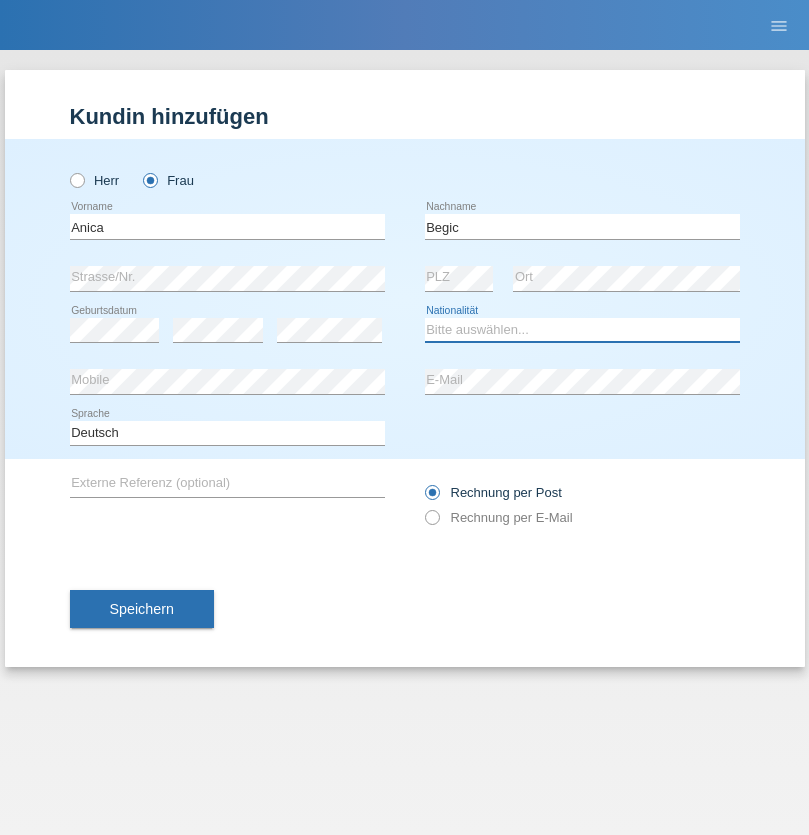select on "CH" 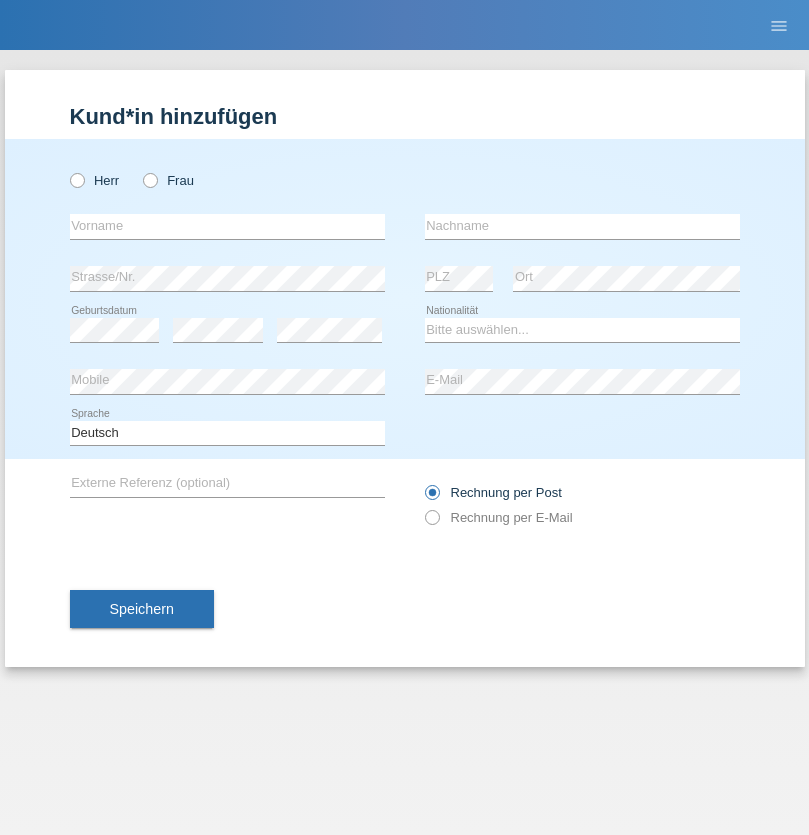 scroll, scrollTop: 0, scrollLeft: 0, axis: both 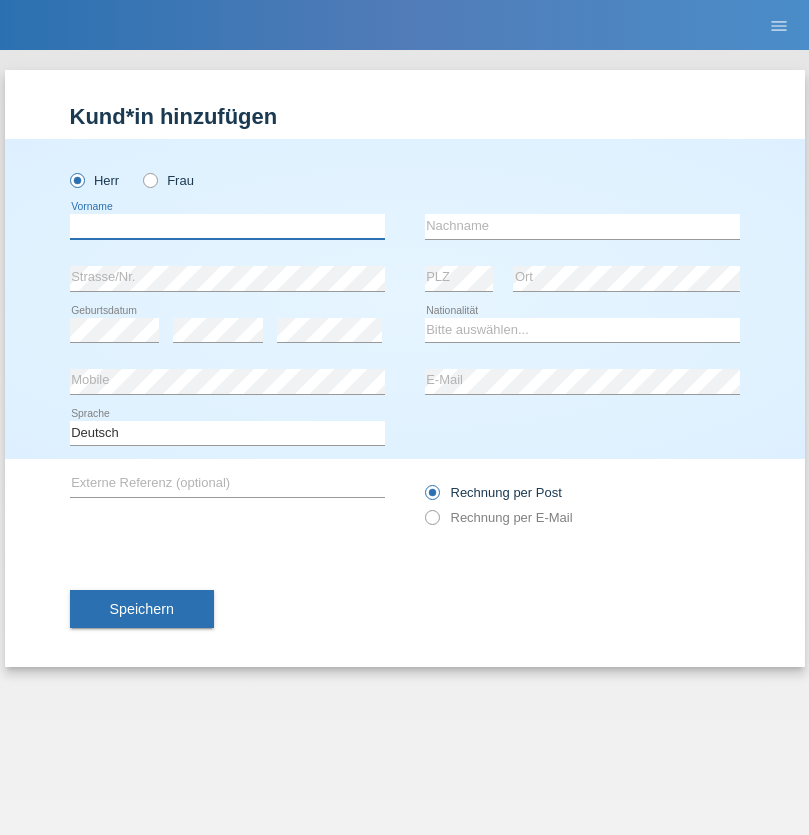 click at bounding box center (227, 226) 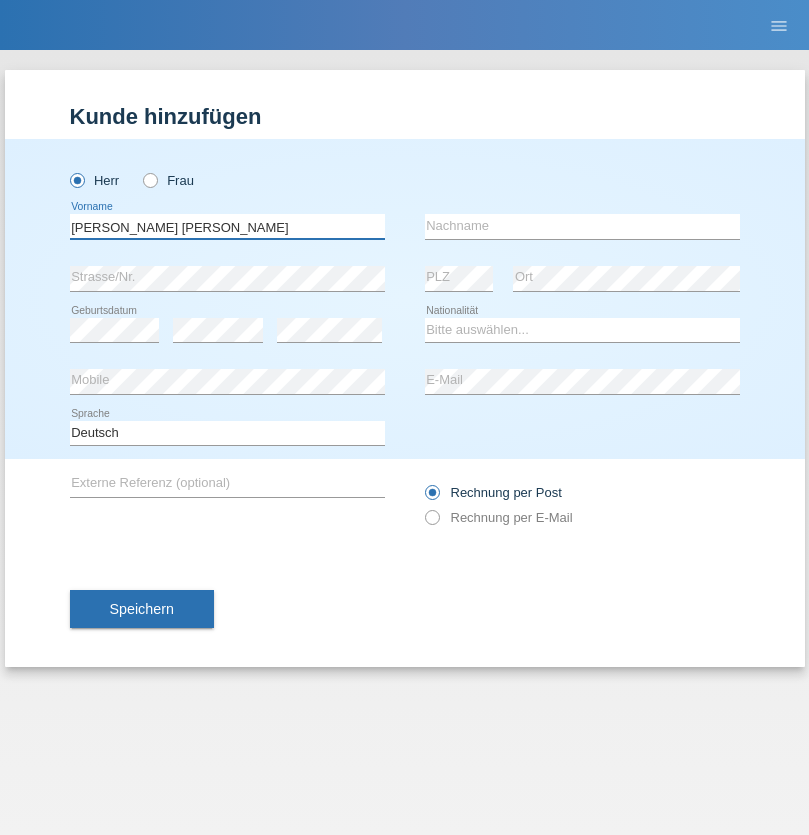 type on "Pereira de oliveira" 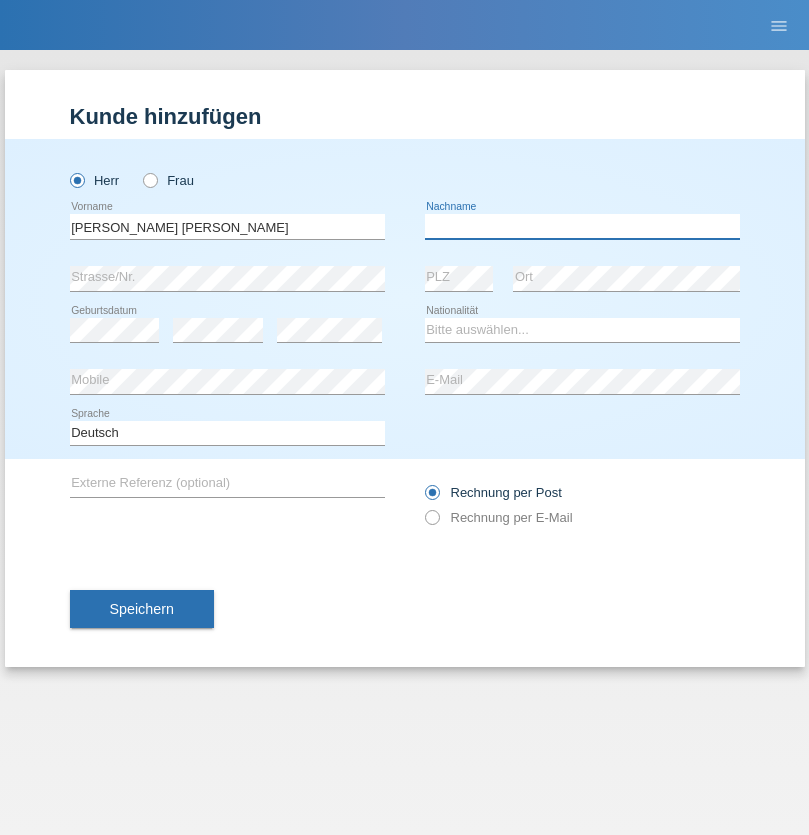 click at bounding box center (582, 226) 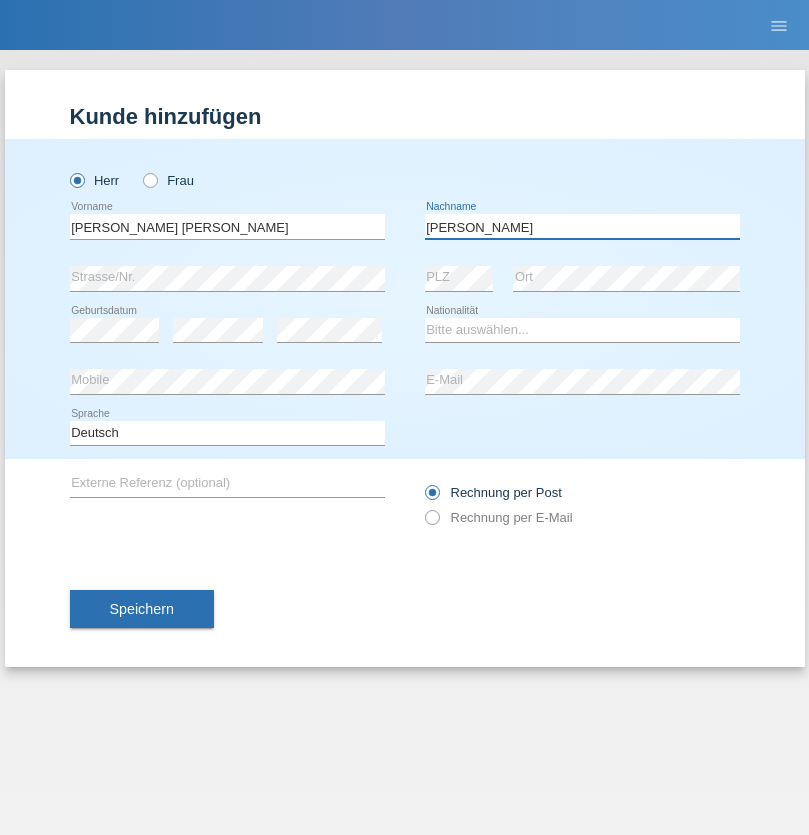 type on "Luis jose" 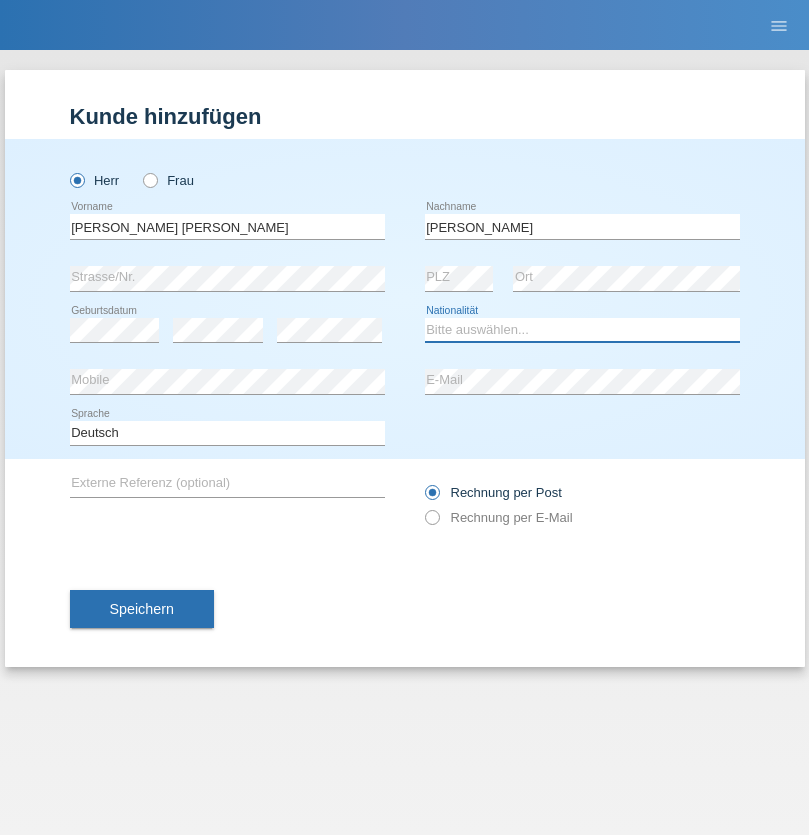 select on "CH" 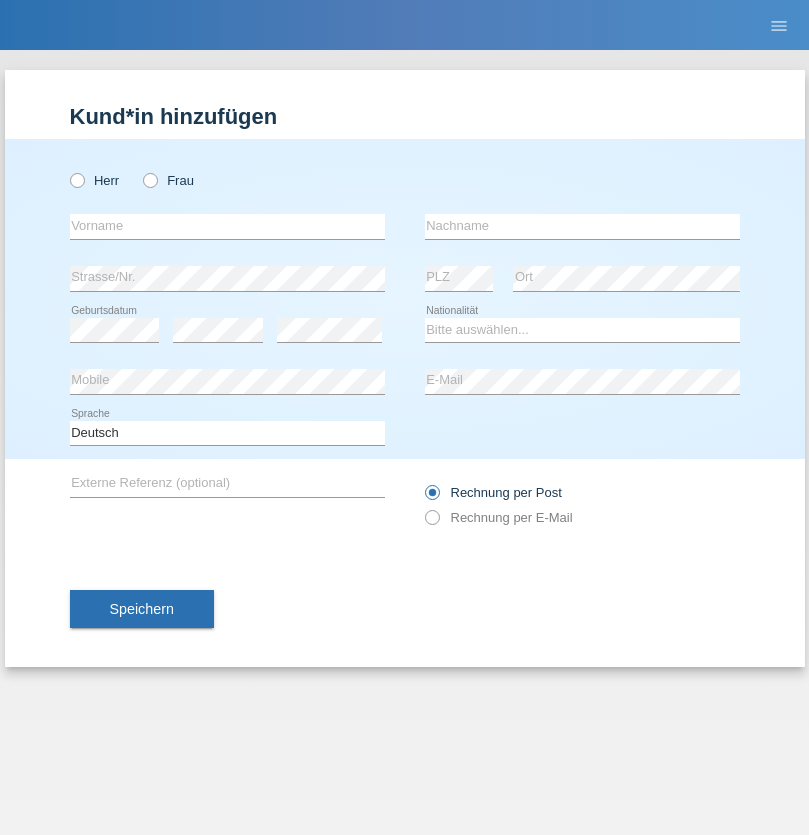 scroll, scrollTop: 0, scrollLeft: 0, axis: both 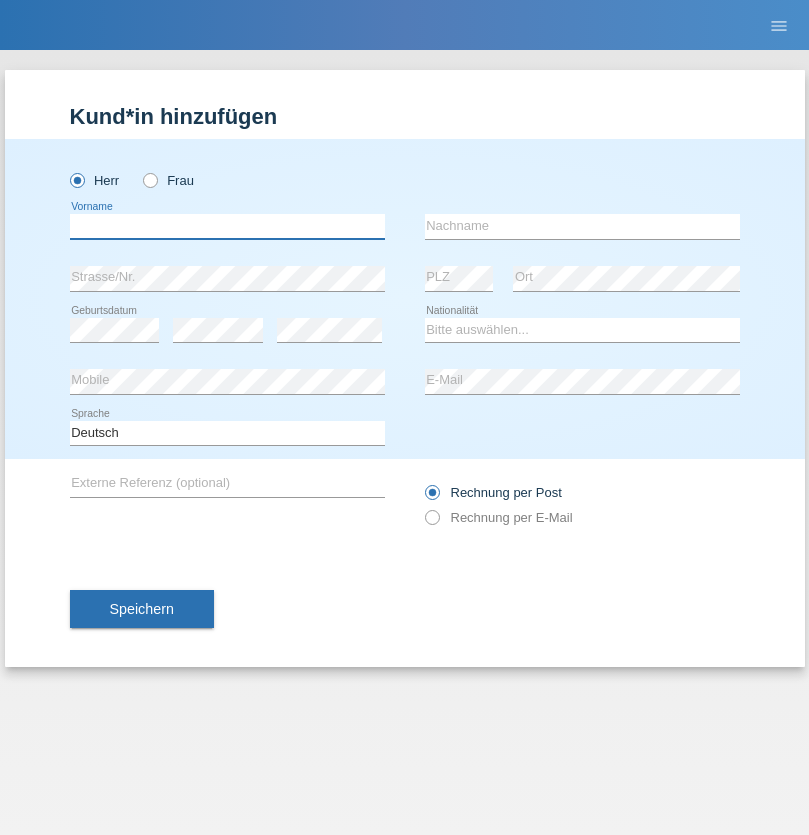 click at bounding box center [227, 226] 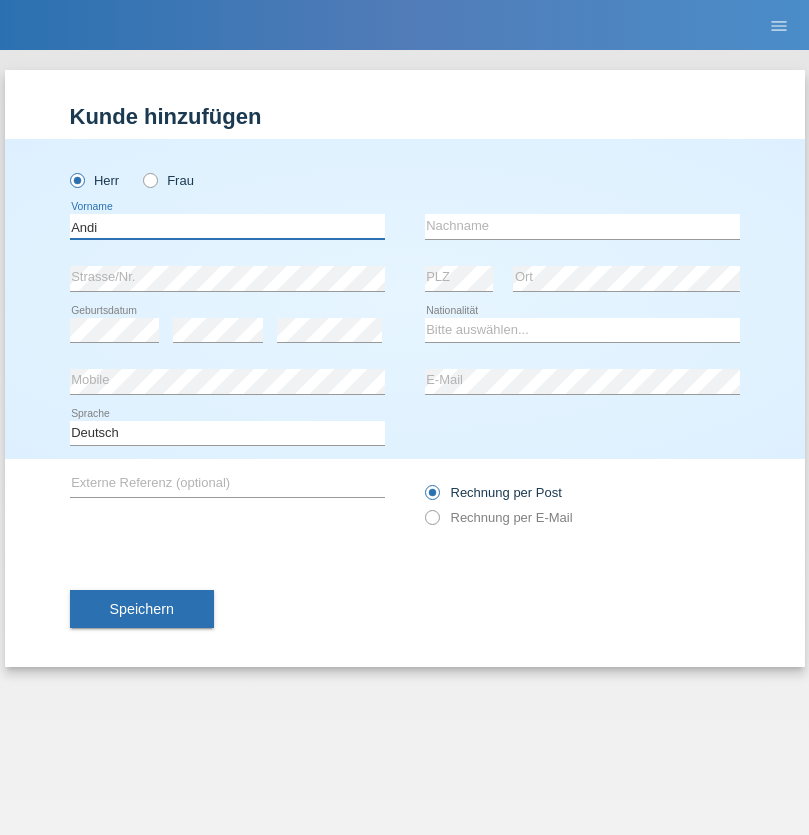 type on "Andi" 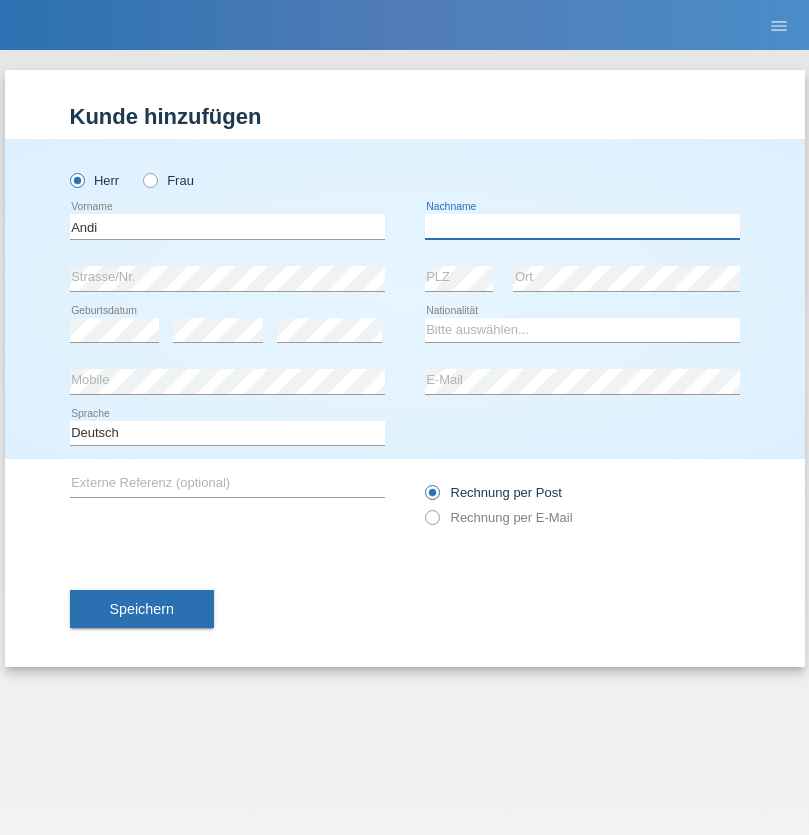 click at bounding box center (582, 226) 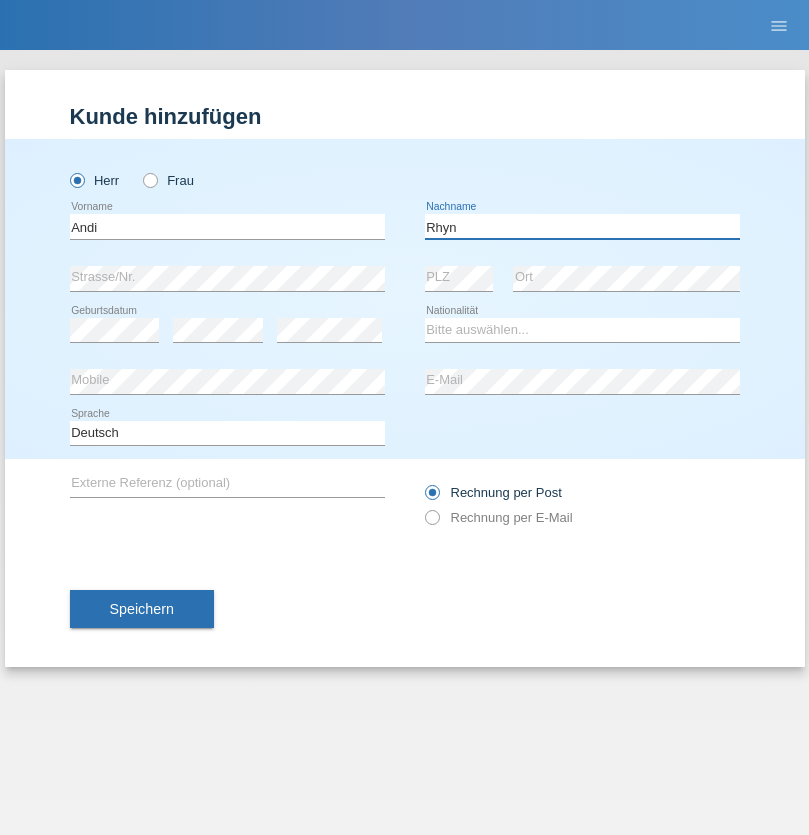 type on "Rhyn" 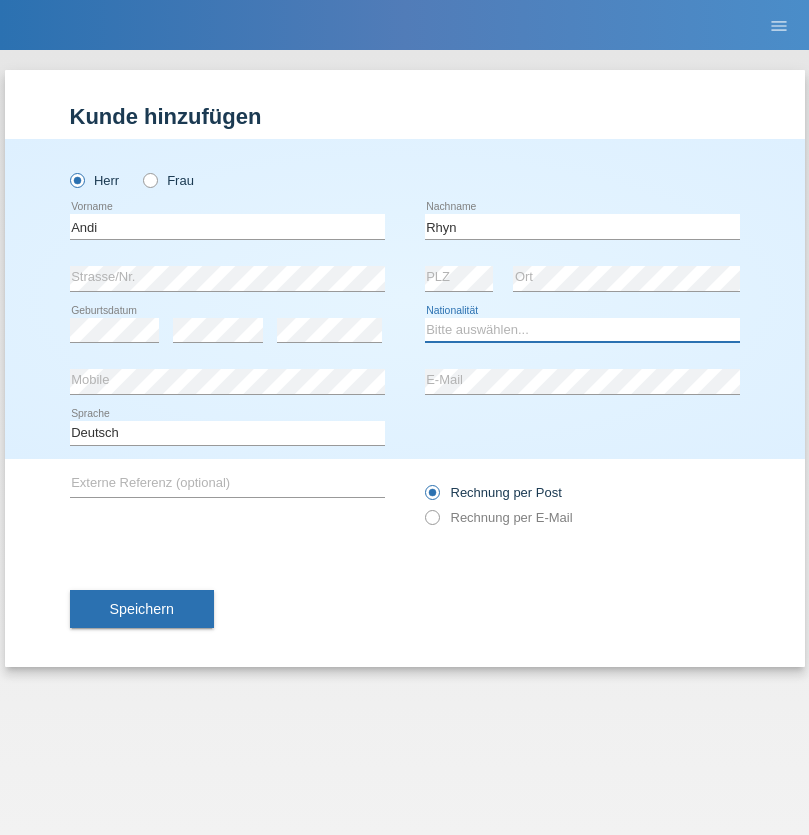 select on "CH" 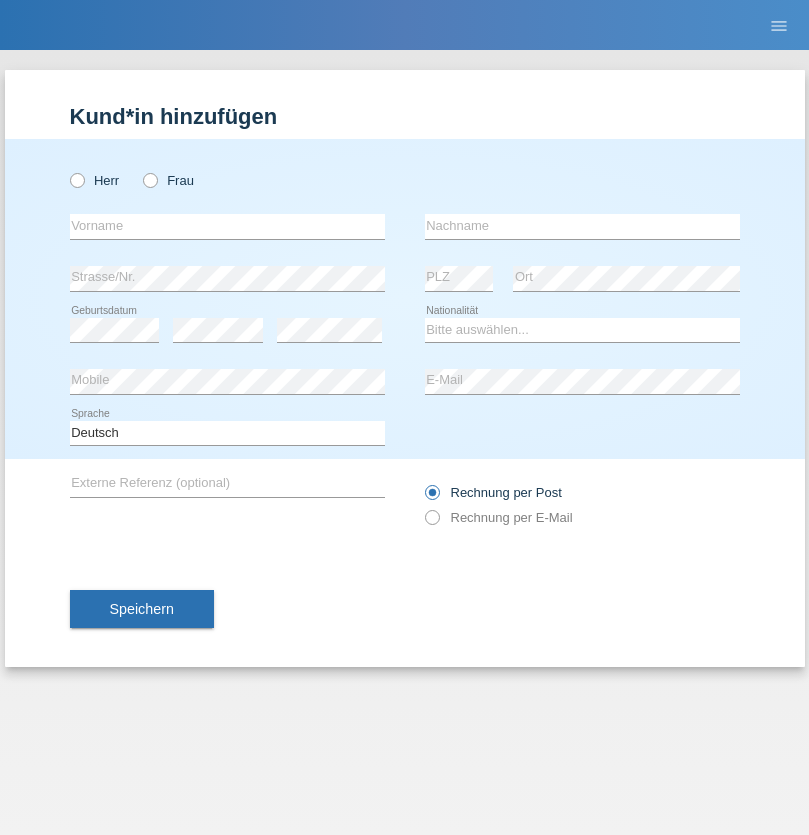 scroll, scrollTop: 0, scrollLeft: 0, axis: both 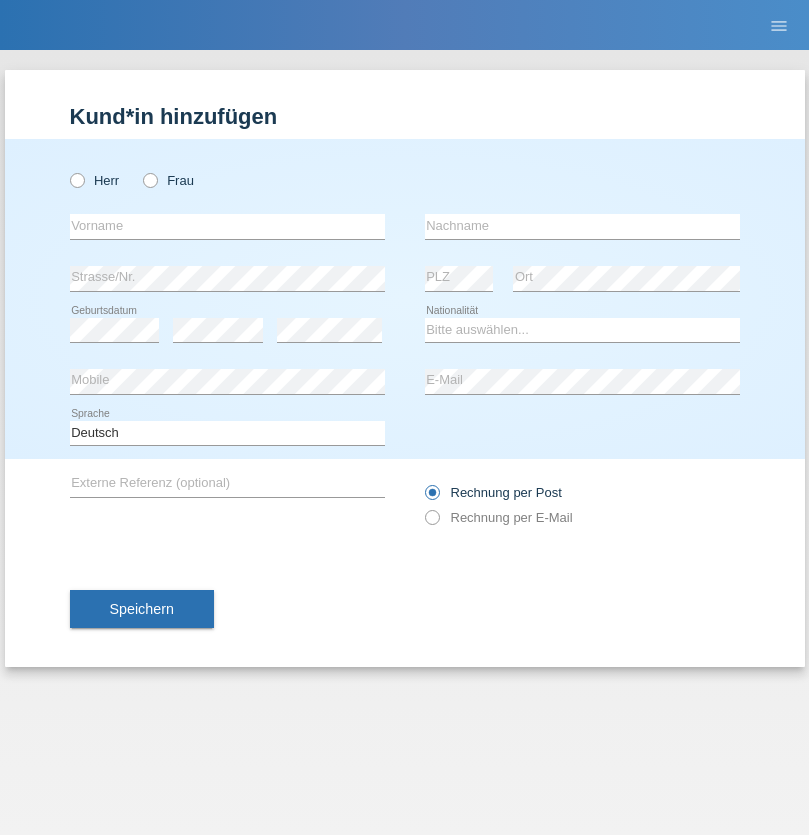 radio on "true" 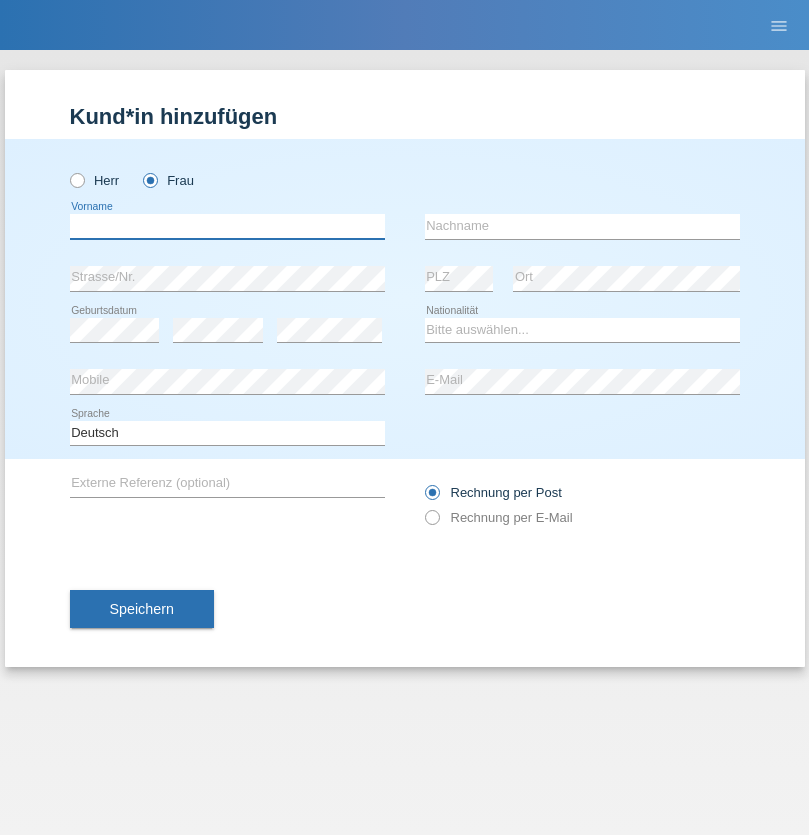 click at bounding box center [227, 226] 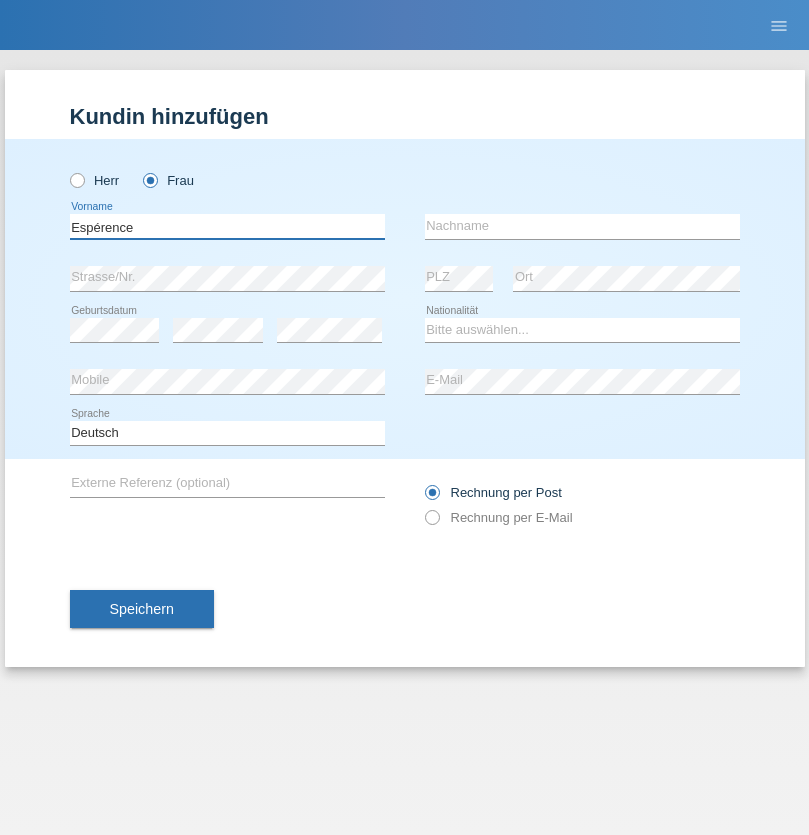 type on "Espérence" 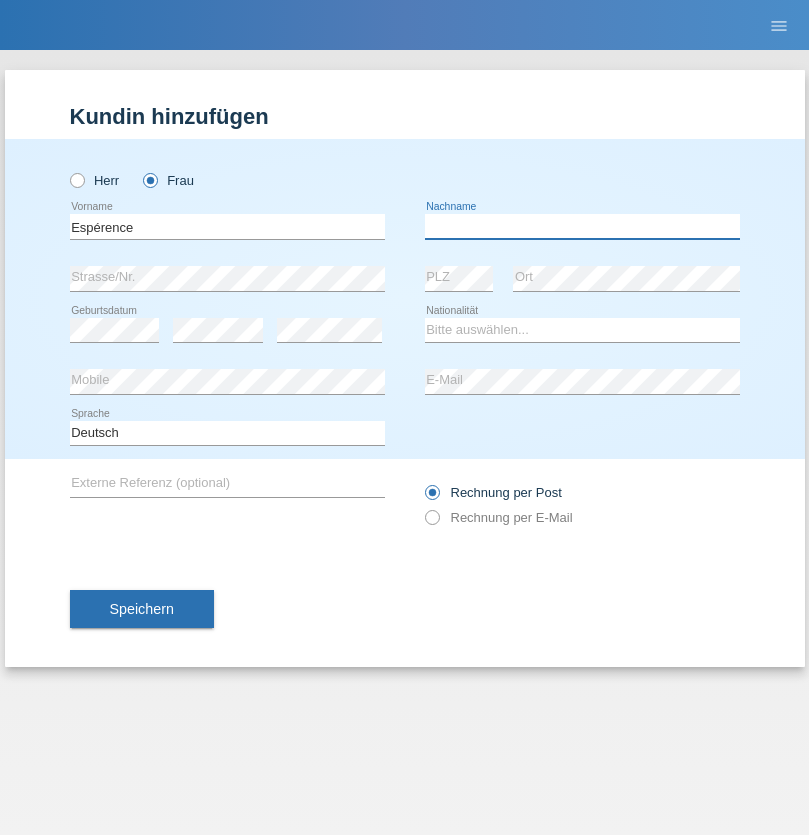 click at bounding box center [582, 226] 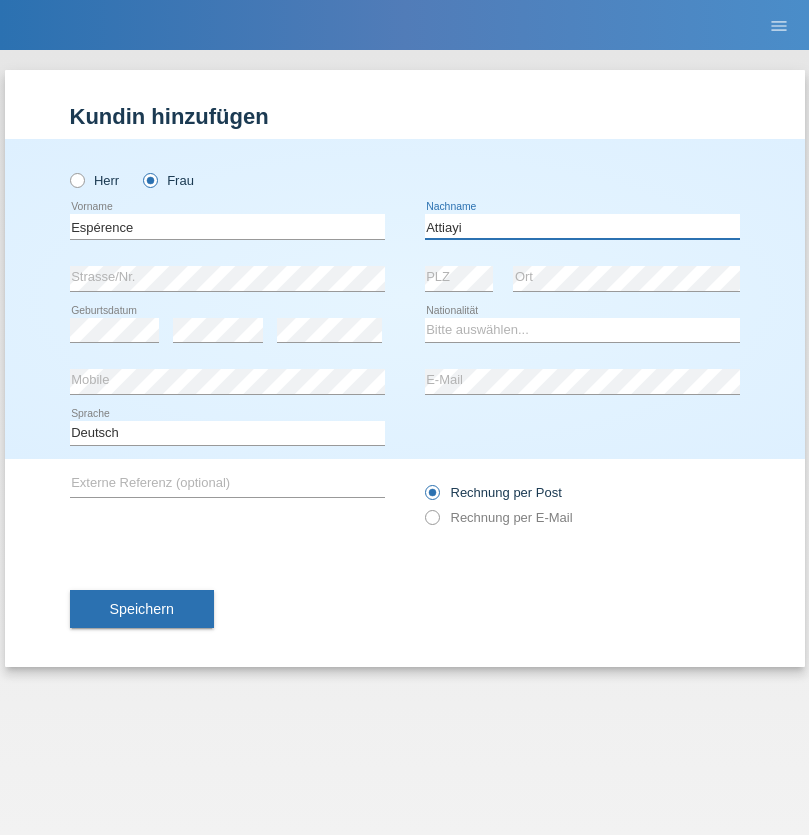 type on "Attiayi" 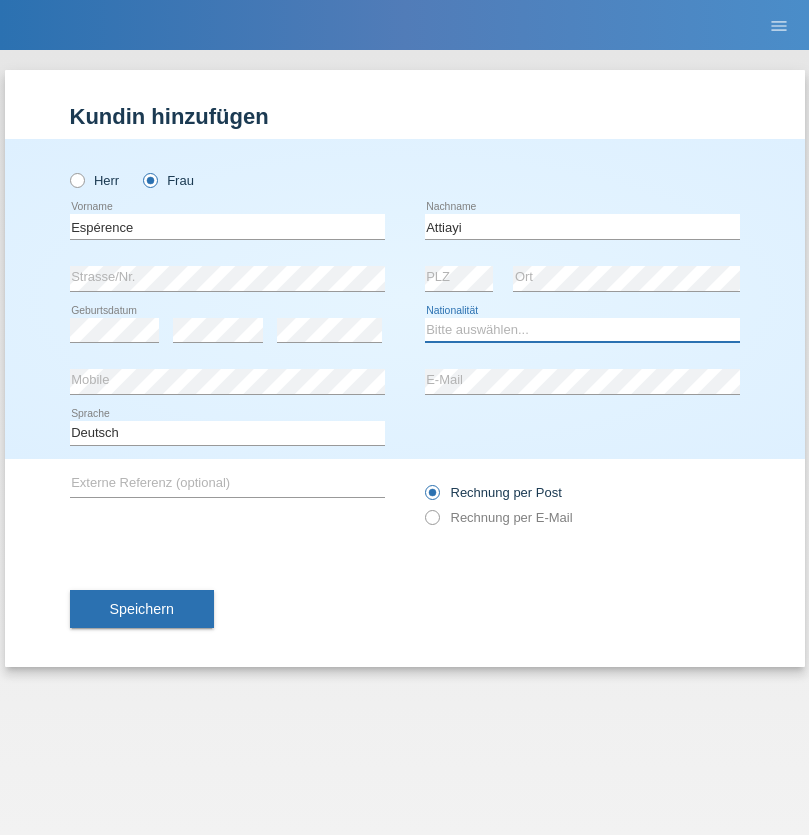 select on "CH" 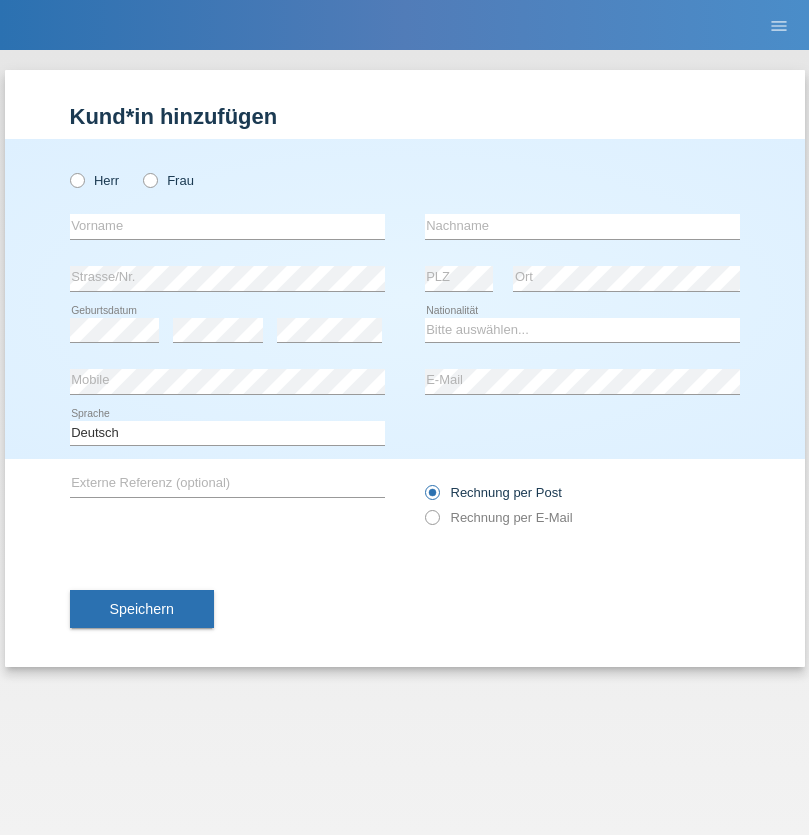scroll, scrollTop: 0, scrollLeft: 0, axis: both 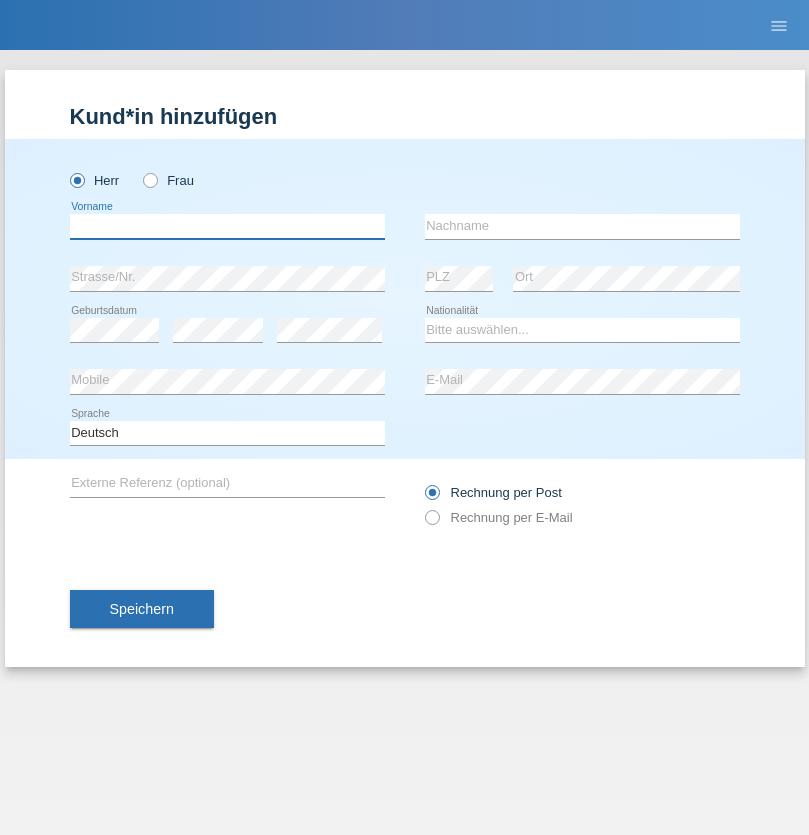 click at bounding box center [227, 226] 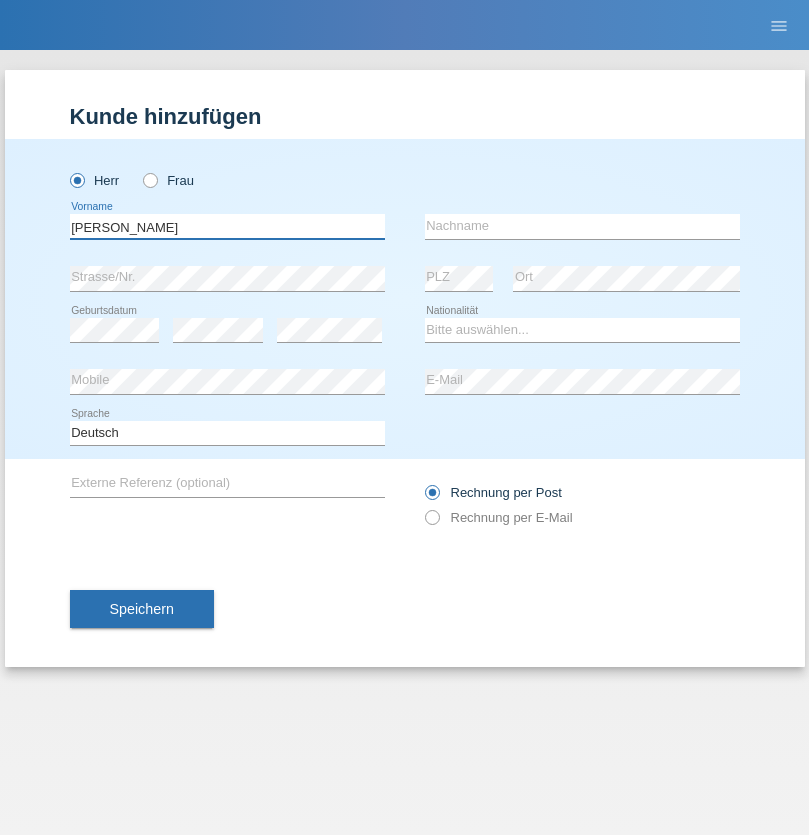 type on "[PERSON_NAME]" 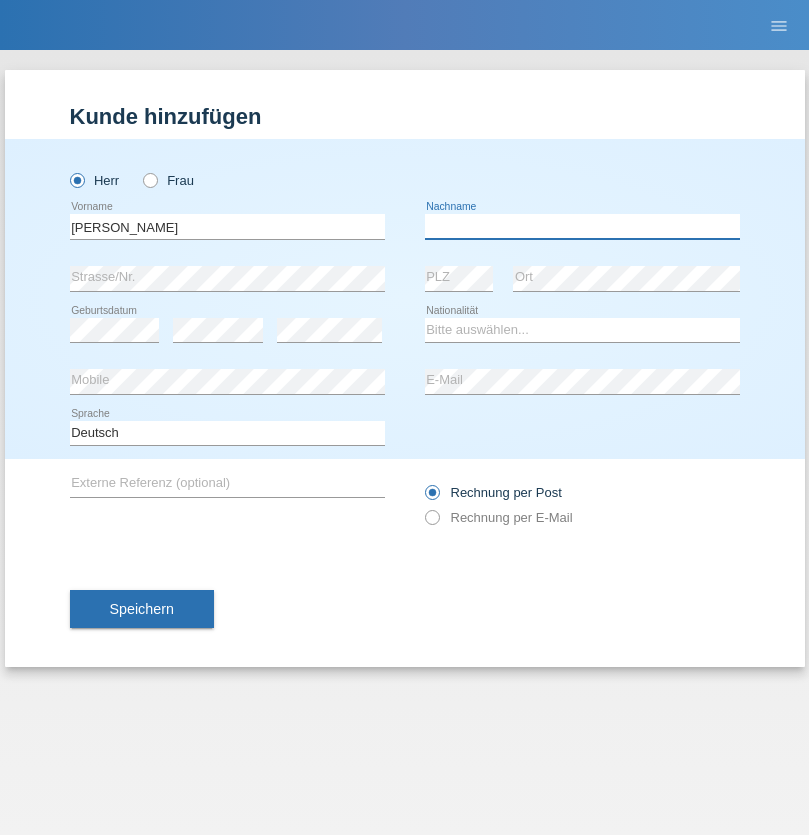 click at bounding box center [582, 226] 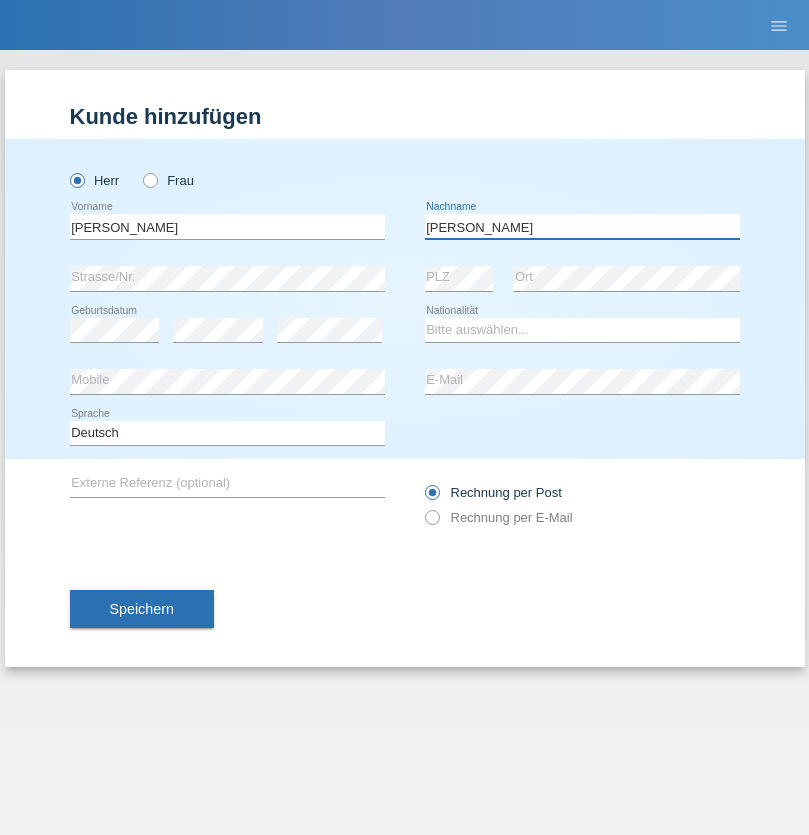 type on "Chetelat" 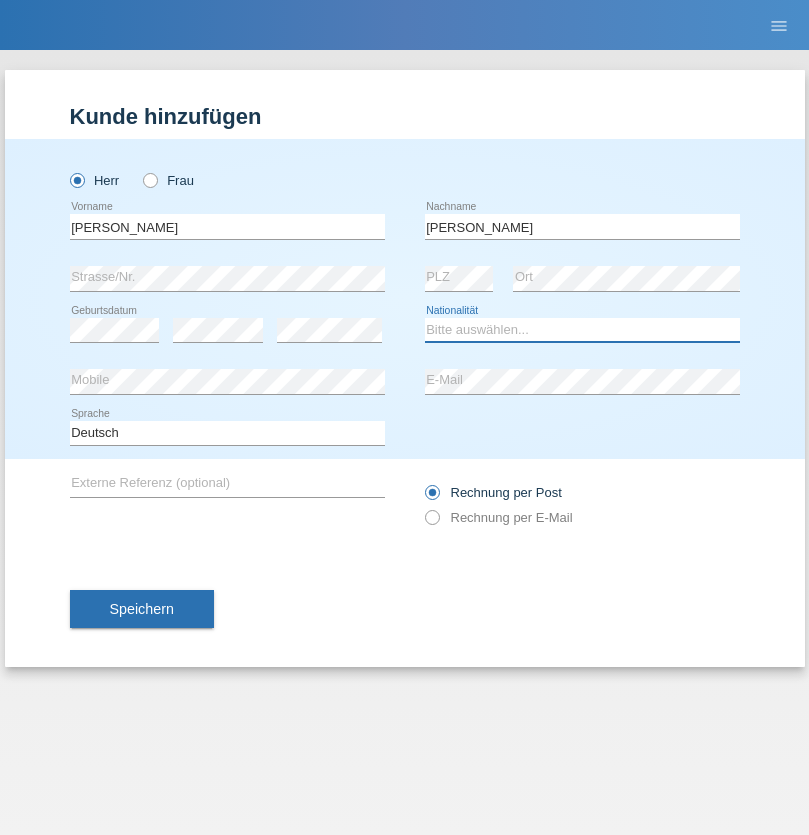 select on "CH" 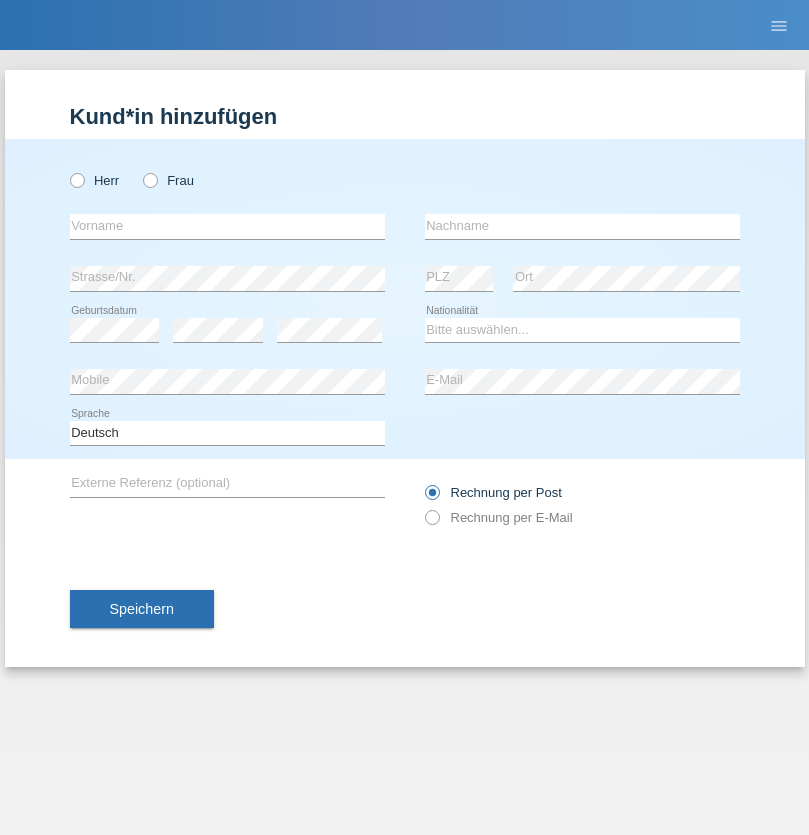 scroll, scrollTop: 0, scrollLeft: 0, axis: both 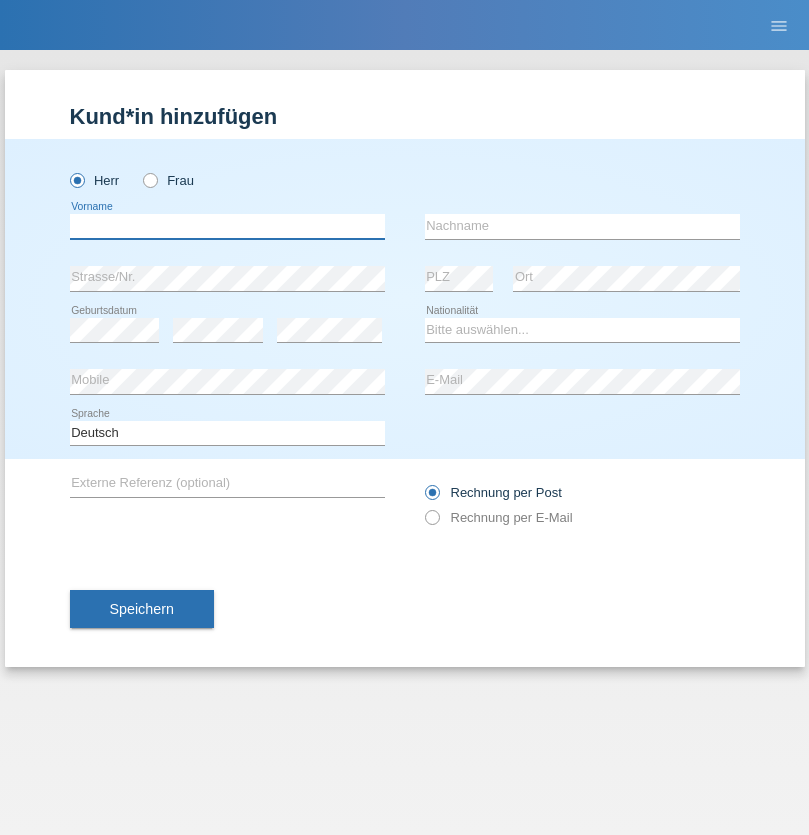 click at bounding box center (227, 226) 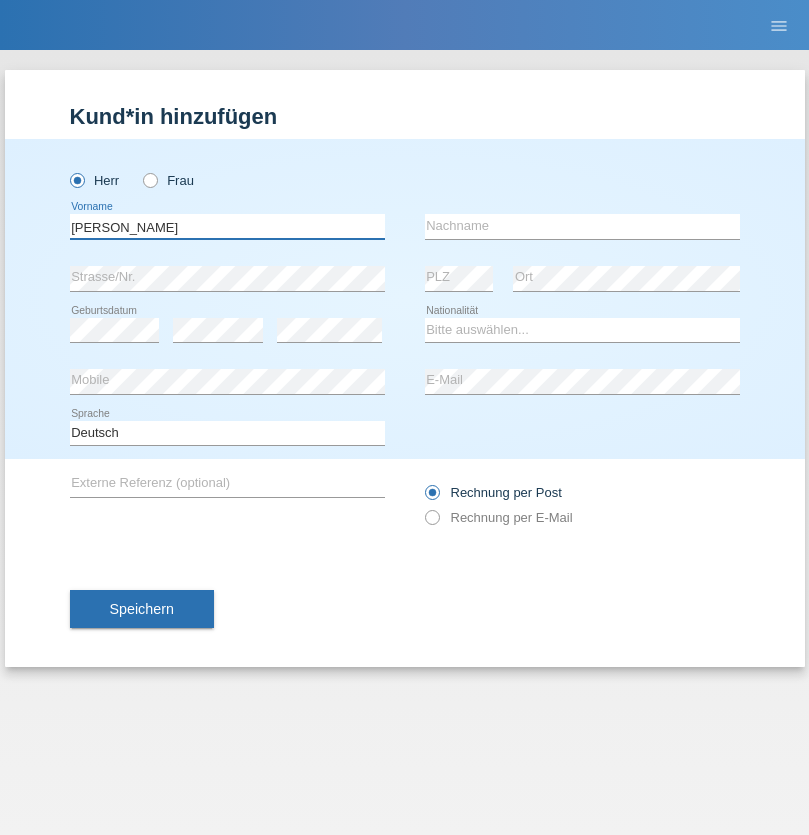type on "Josip" 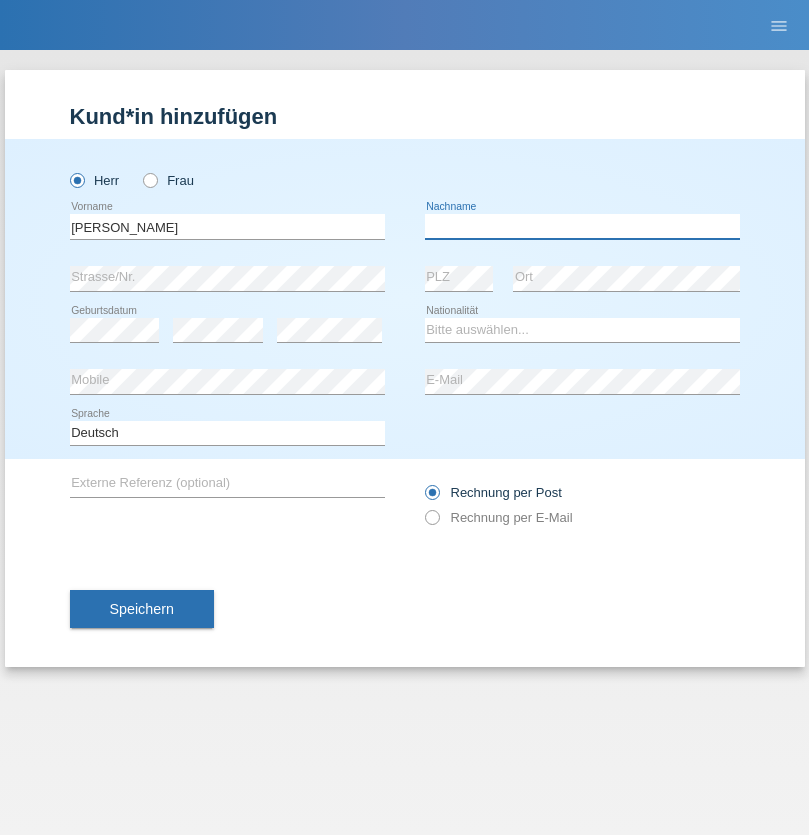 click at bounding box center (582, 226) 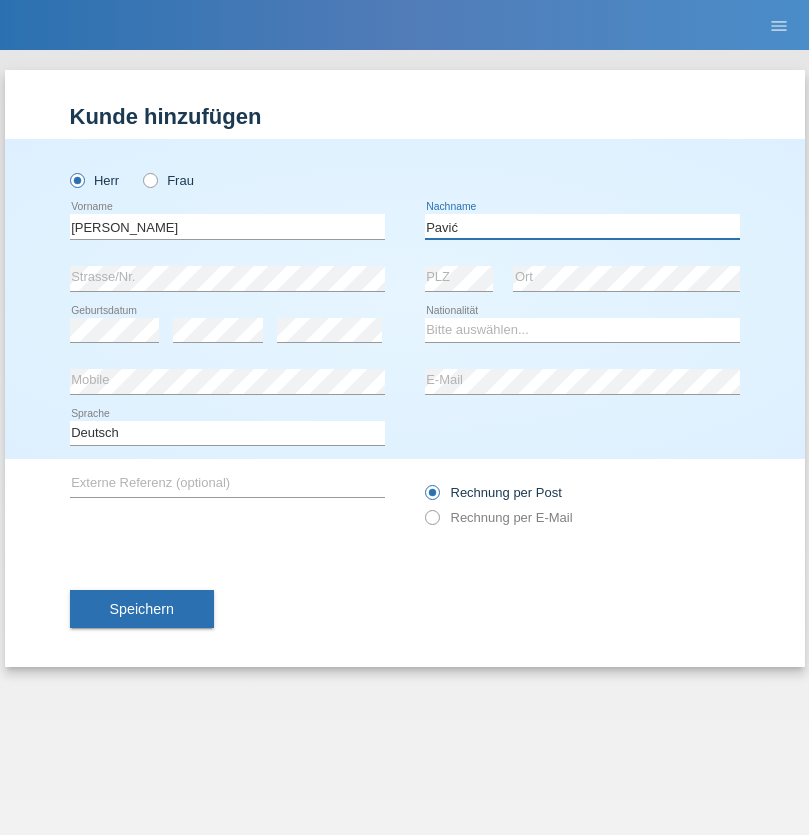 type on "Pavić" 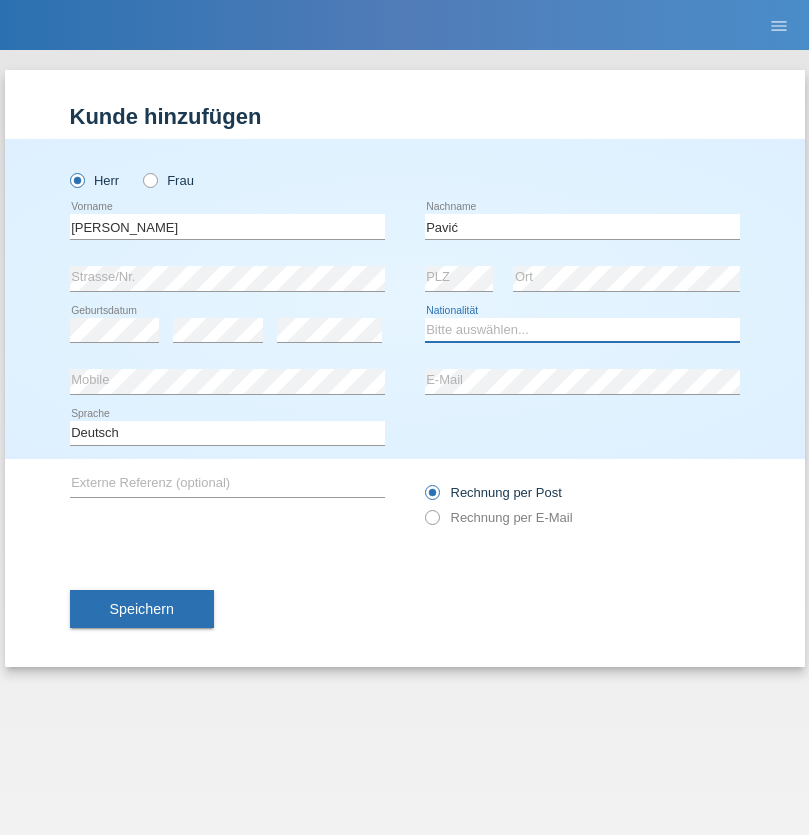 select on "HR" 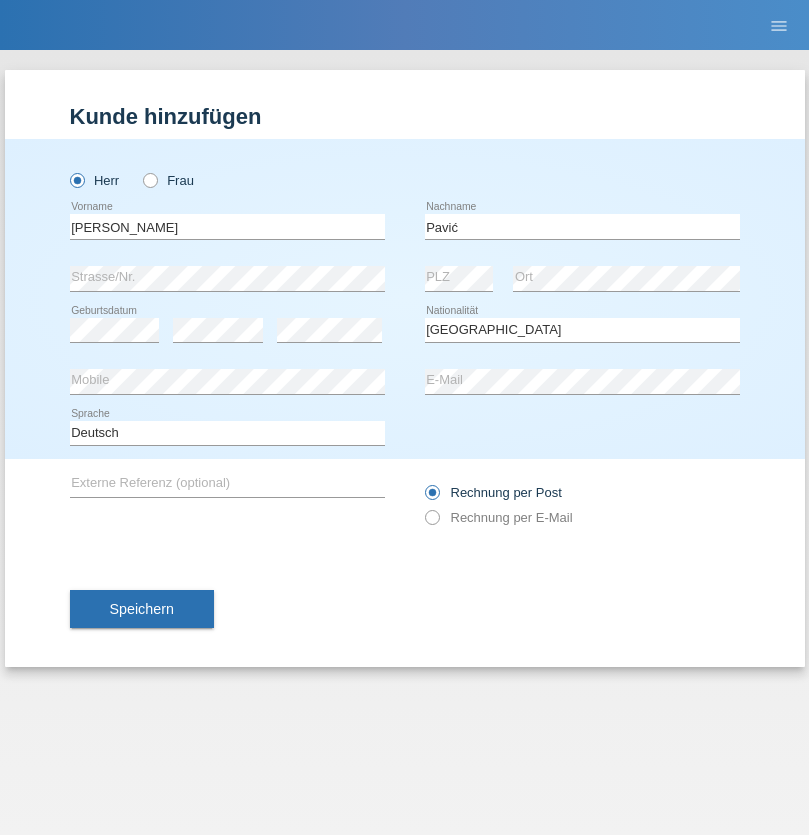 select on "C" 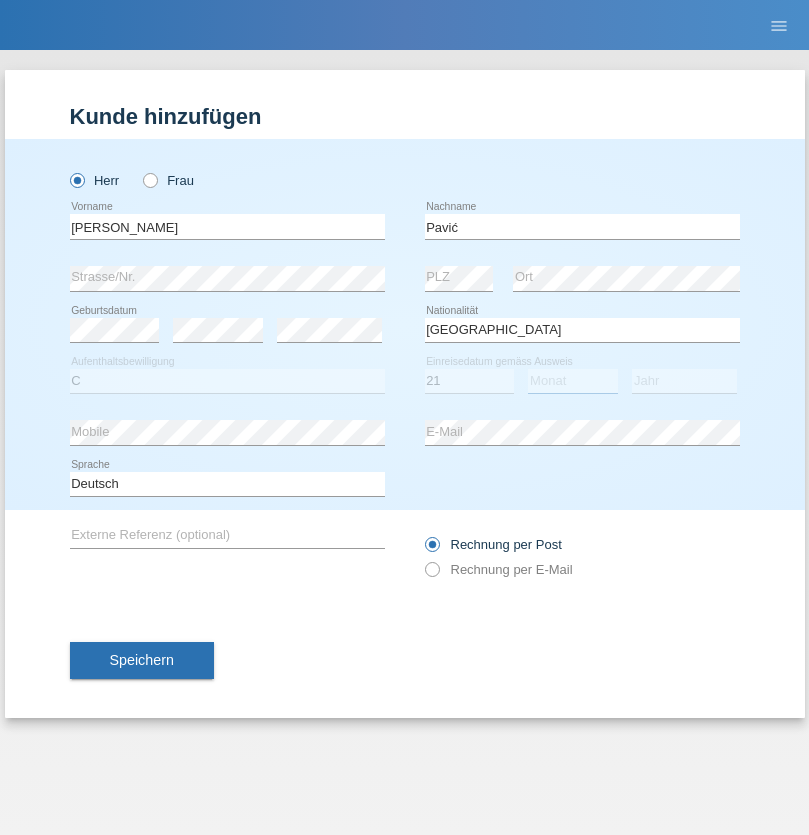 select on "04" 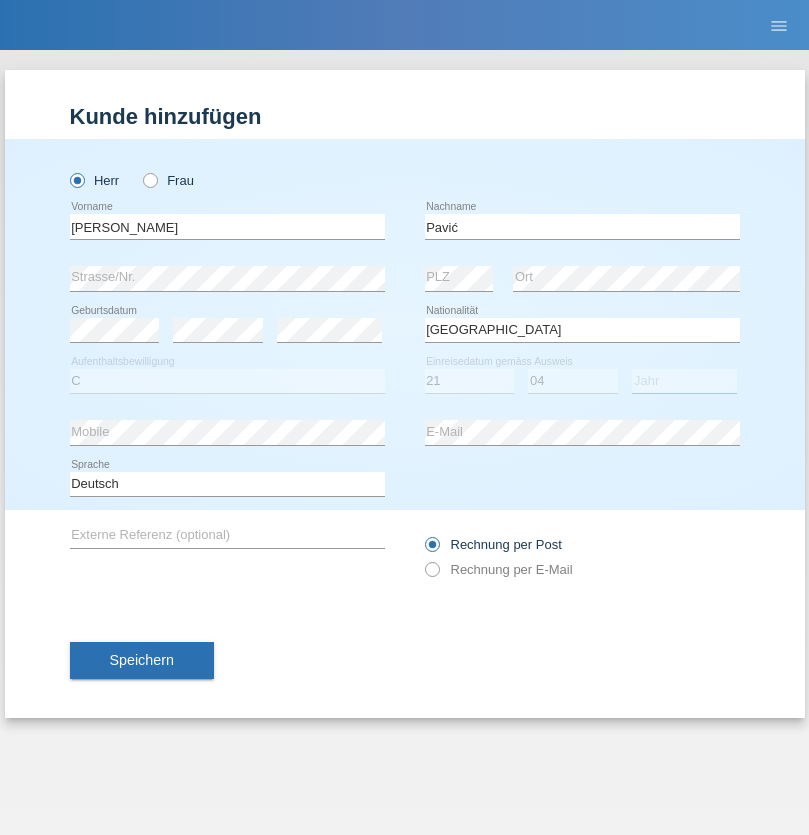 select on "2006" 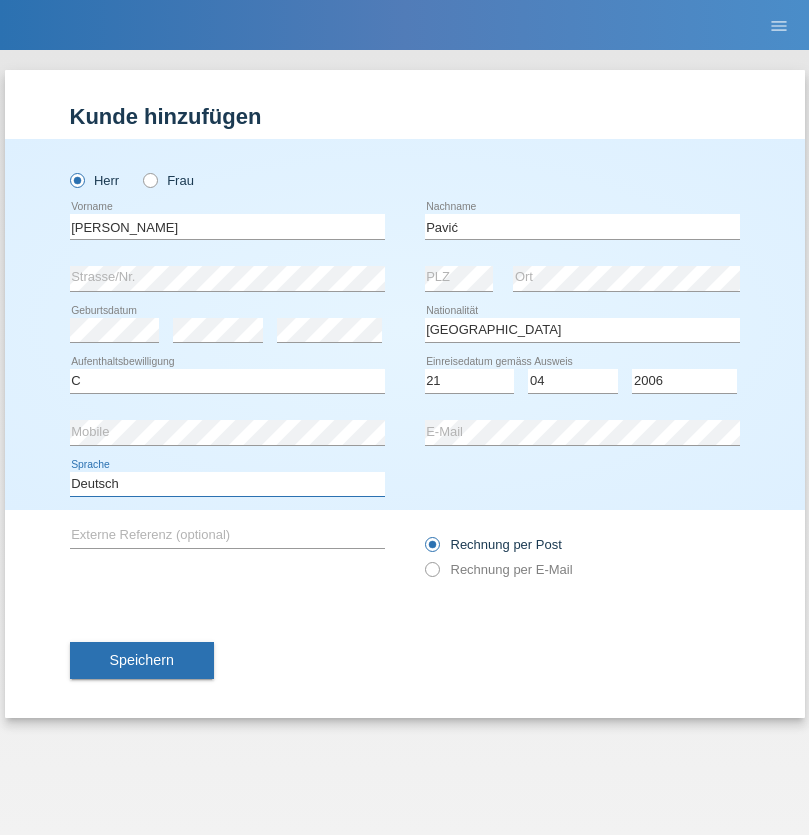 select on "en" 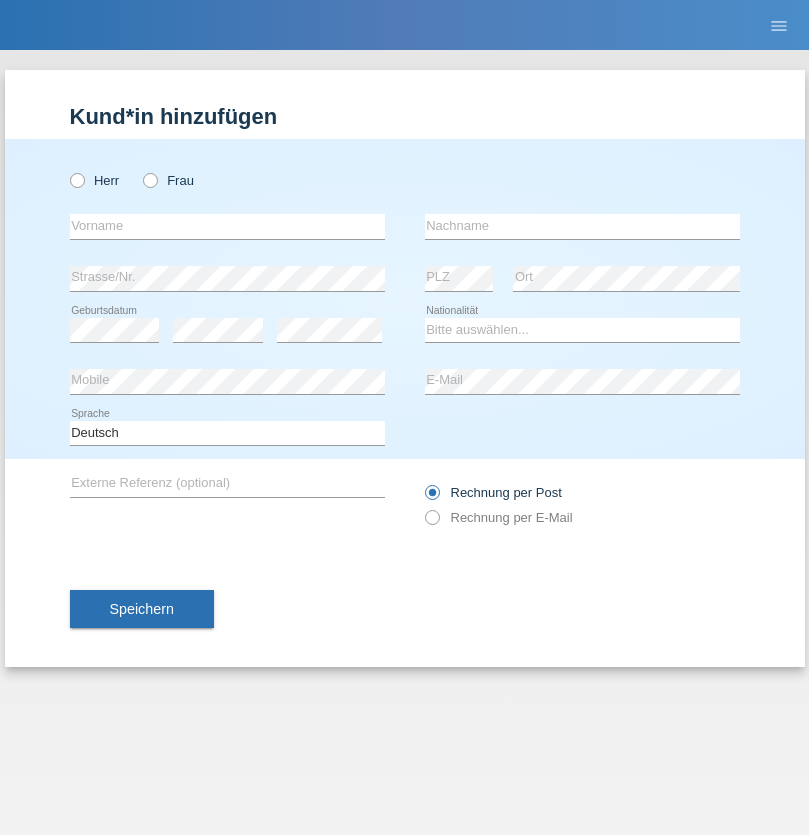 scroll, scrollTop: 0, scrollLeft: 0, axis: both 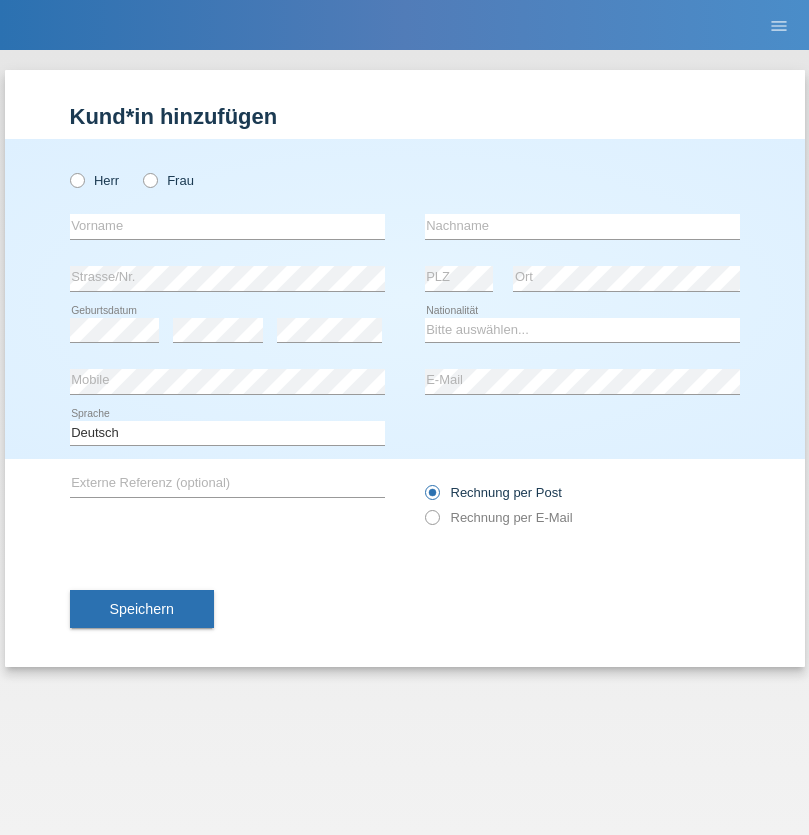 radio on "true" 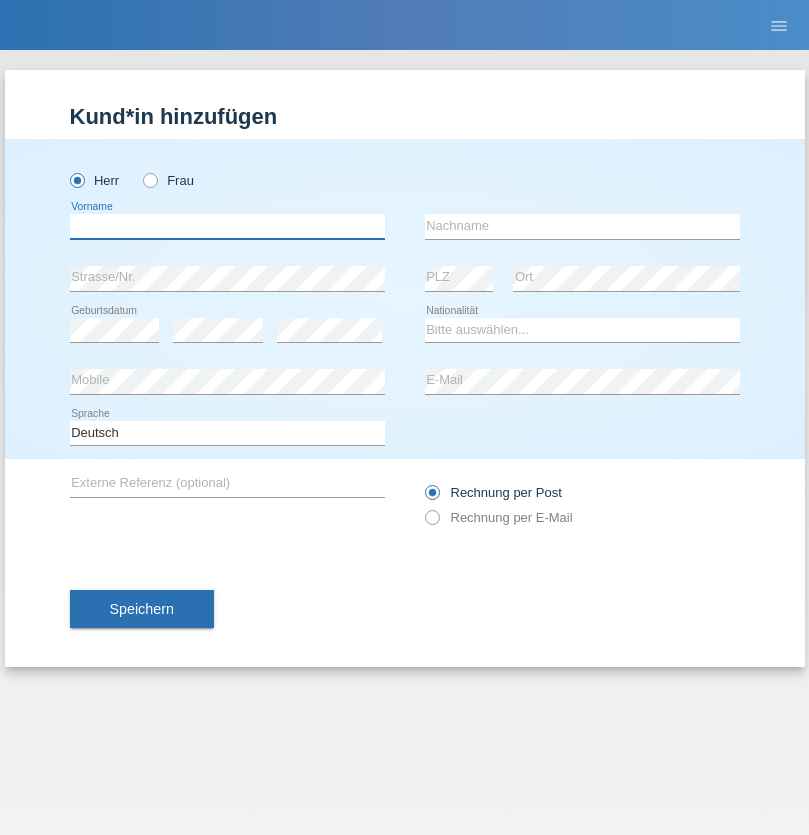 click at bounding box center [227, 226] 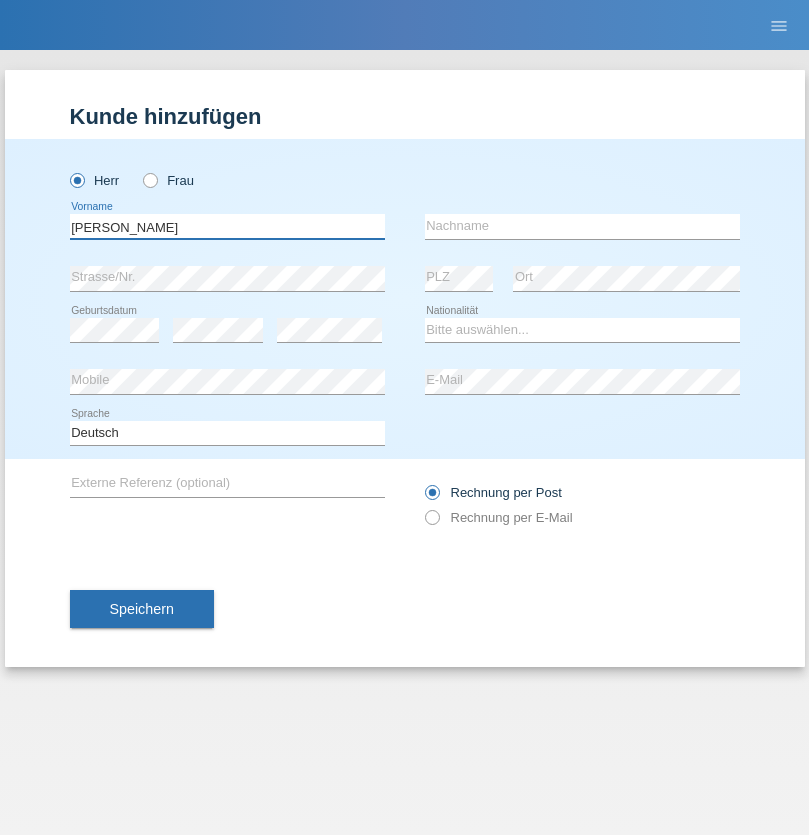 type on "Artur" 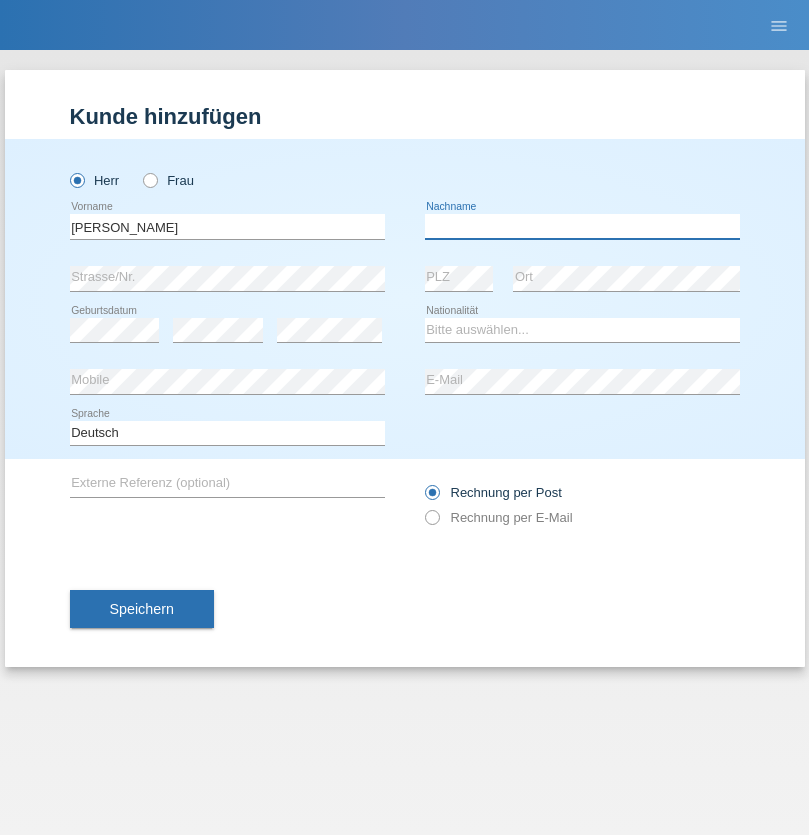 click at bounding box center (582, 226) 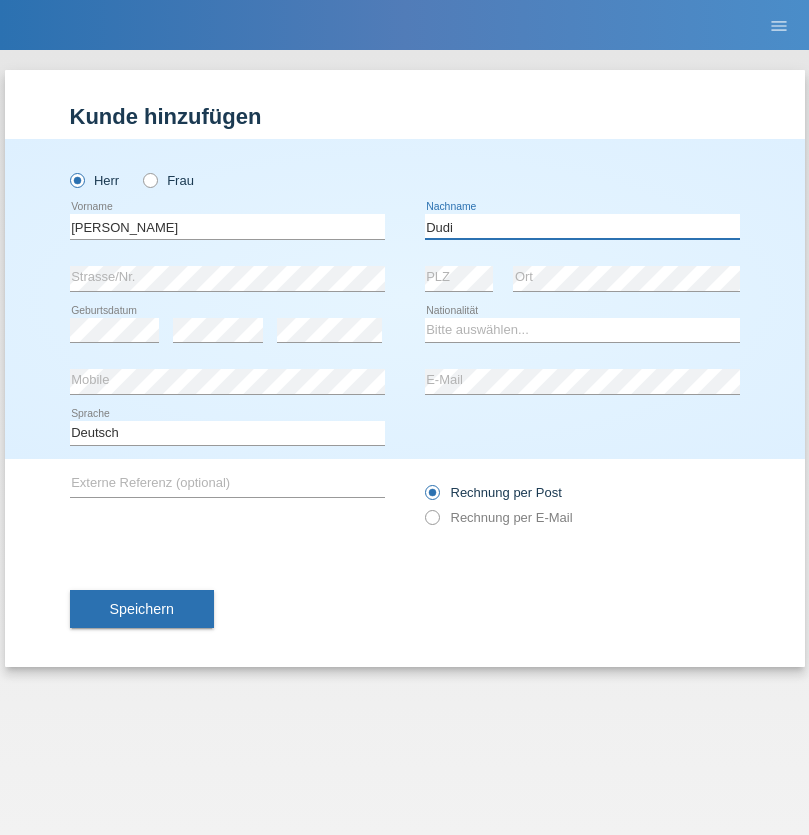type on "Dudi" 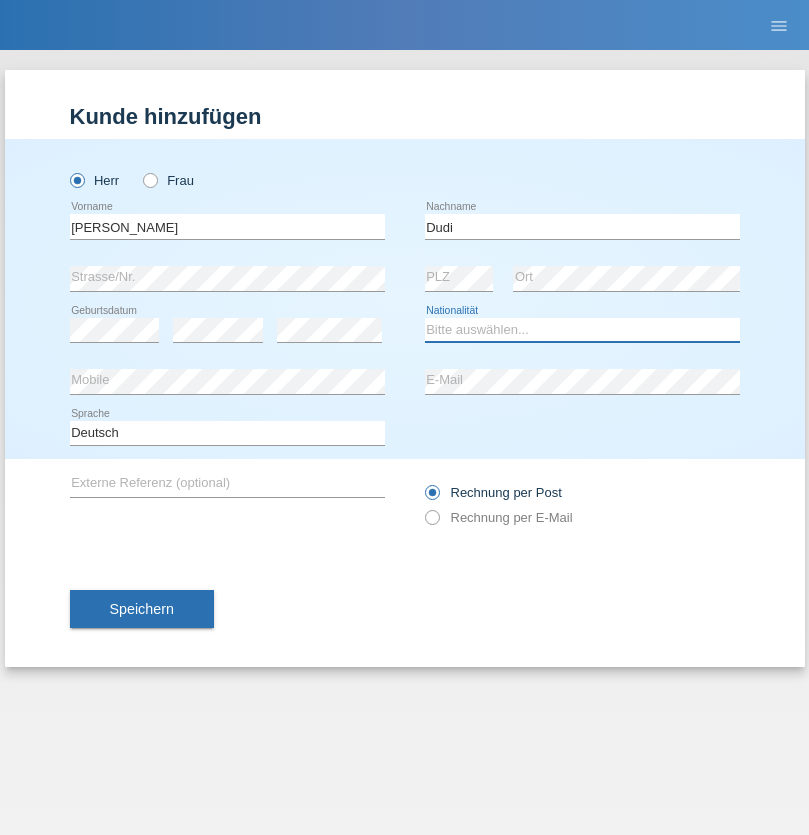 select on "SK" 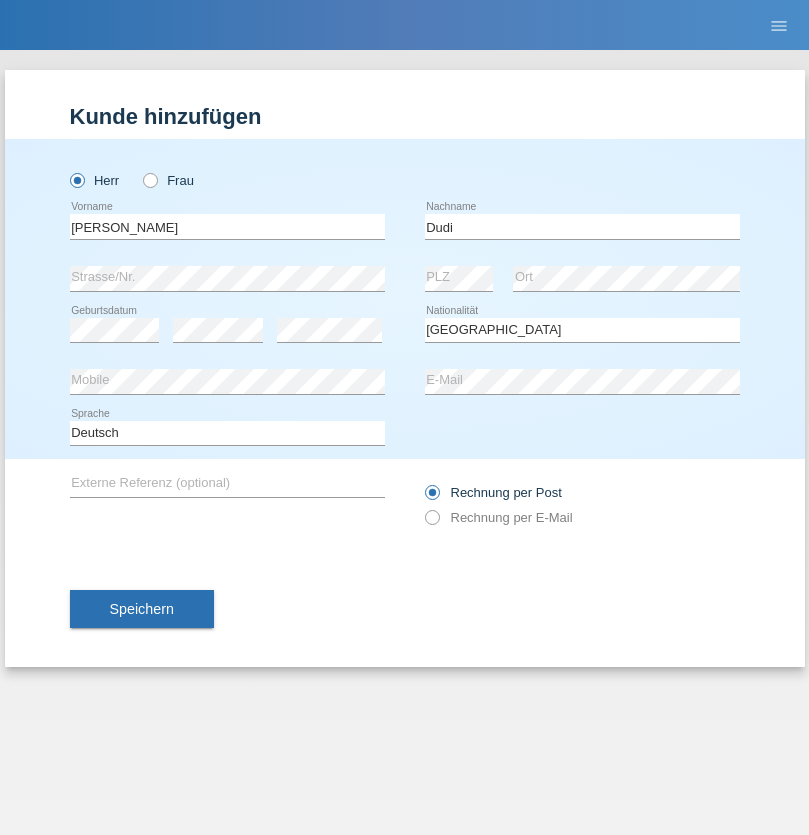 select on "C" 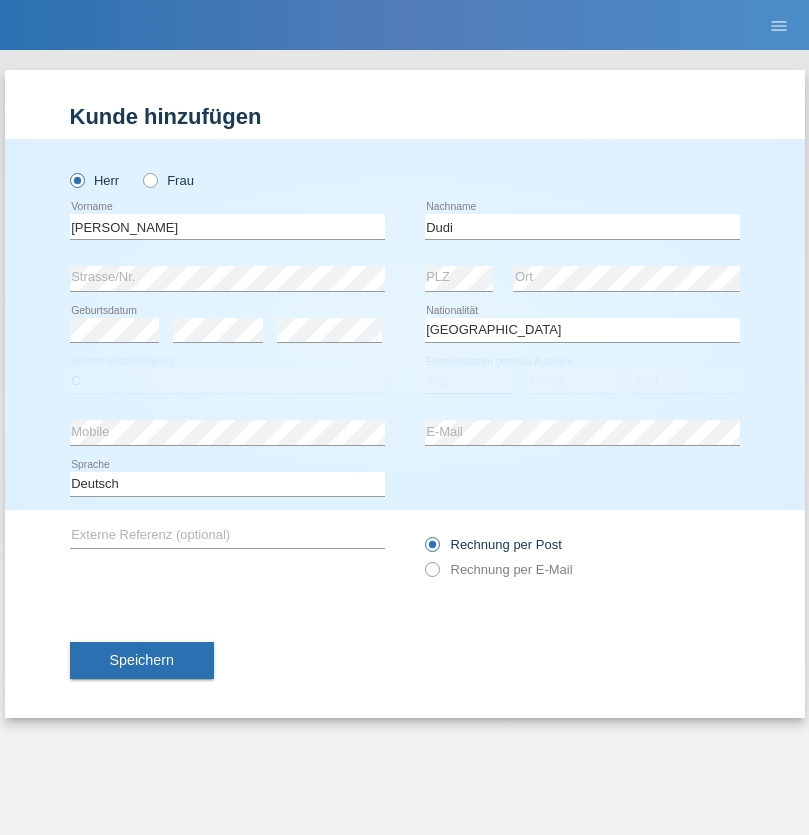 select on "25" 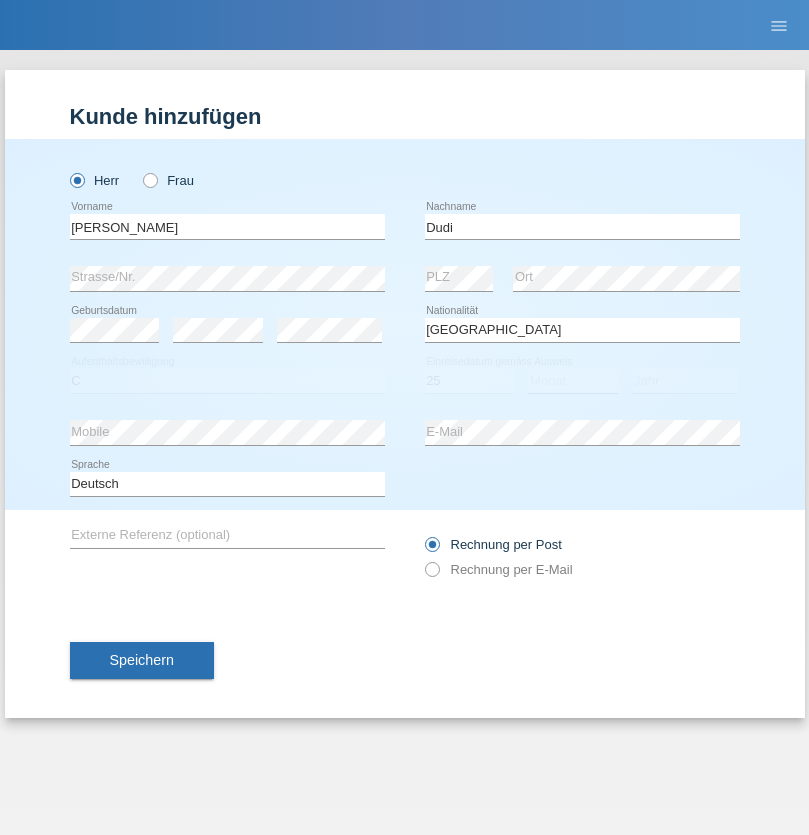 select on "05" 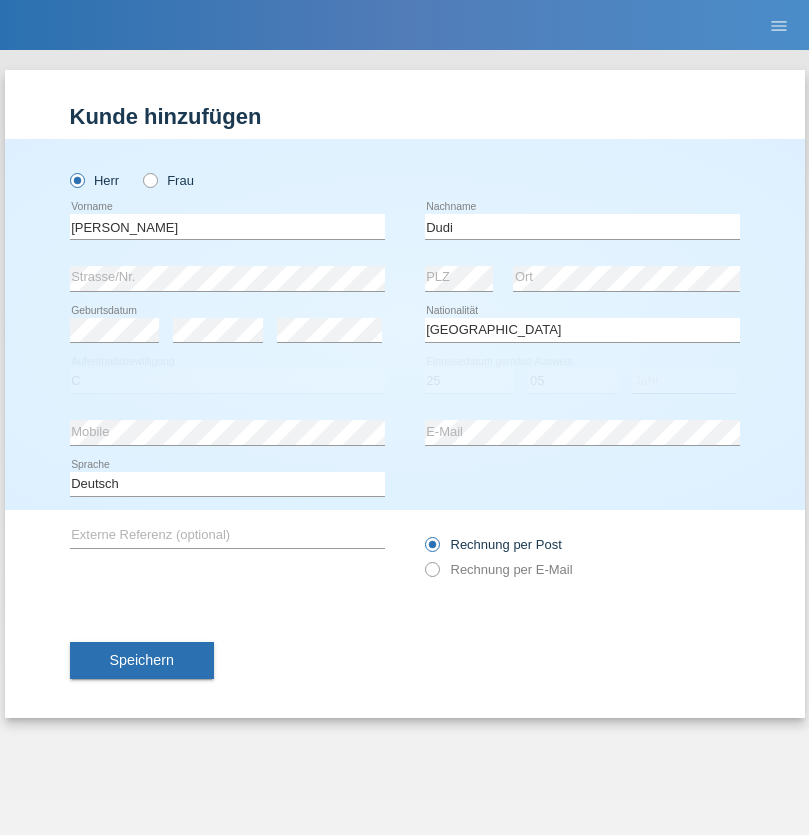select on "2021" 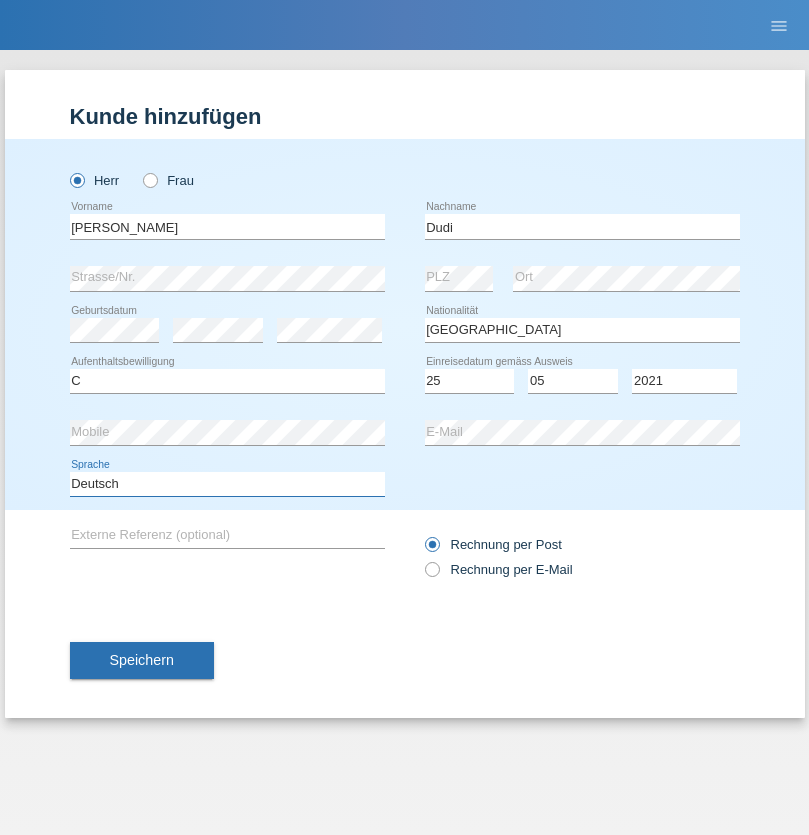 select on "en" 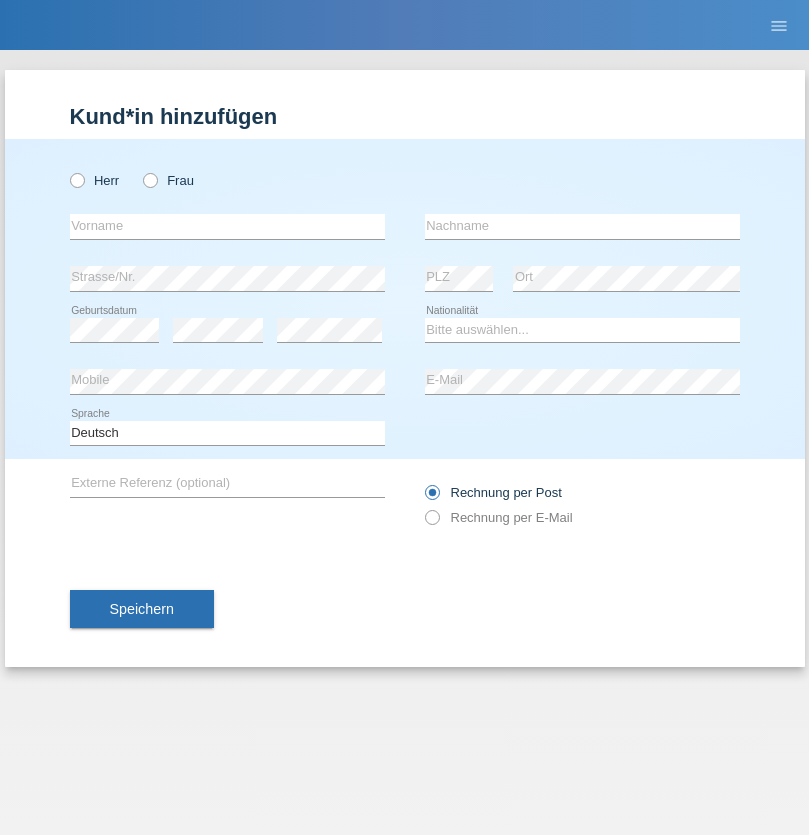 scroll, scrollTop: 0, scrollLeft: 0, axis: both 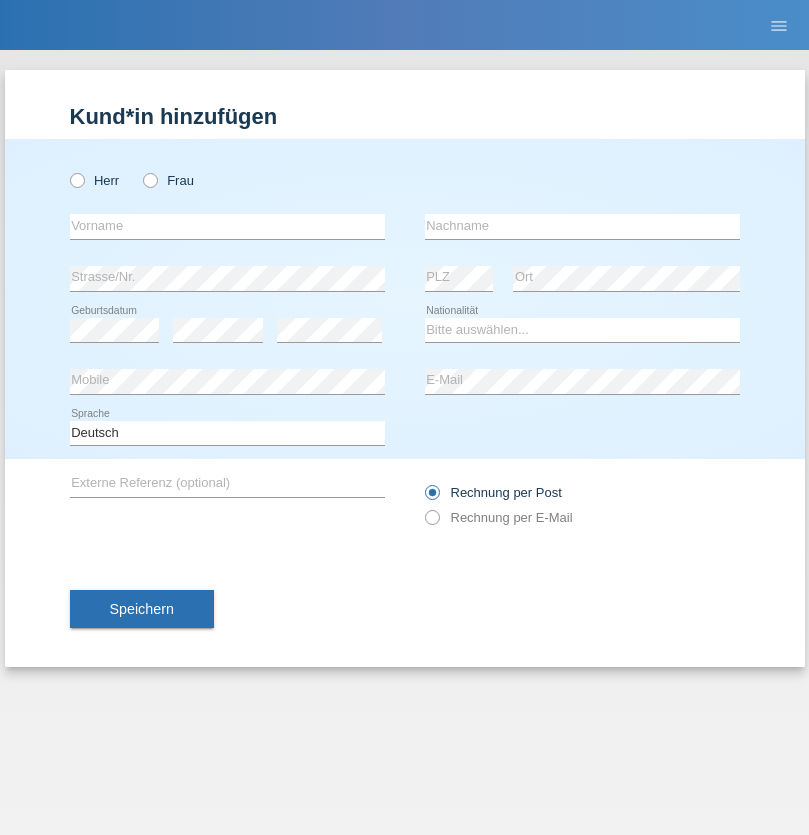 radio on "true" 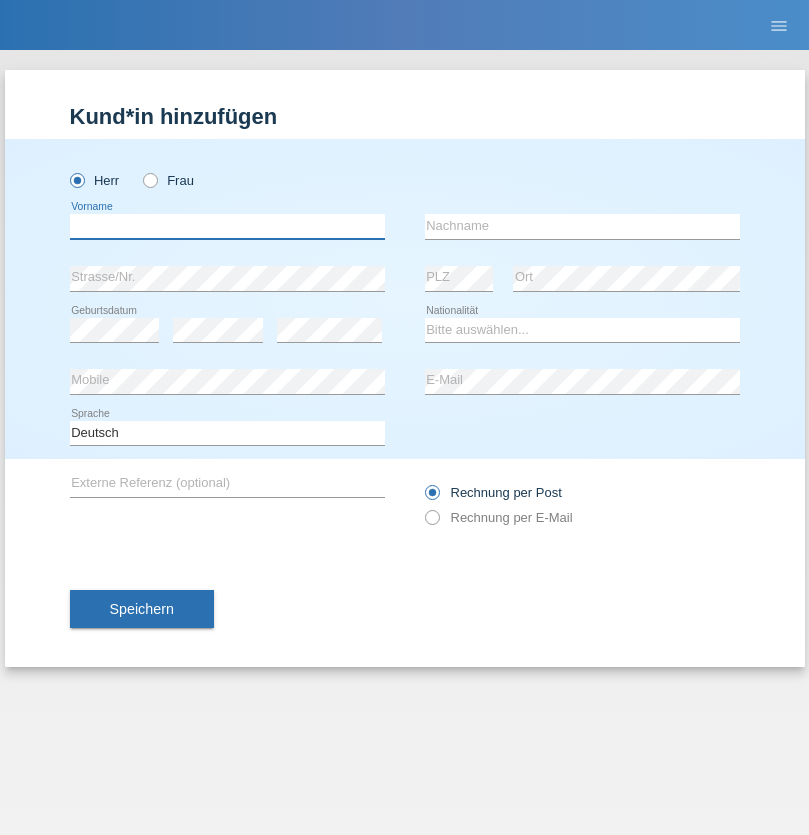 click at bounding box center (227, 226) 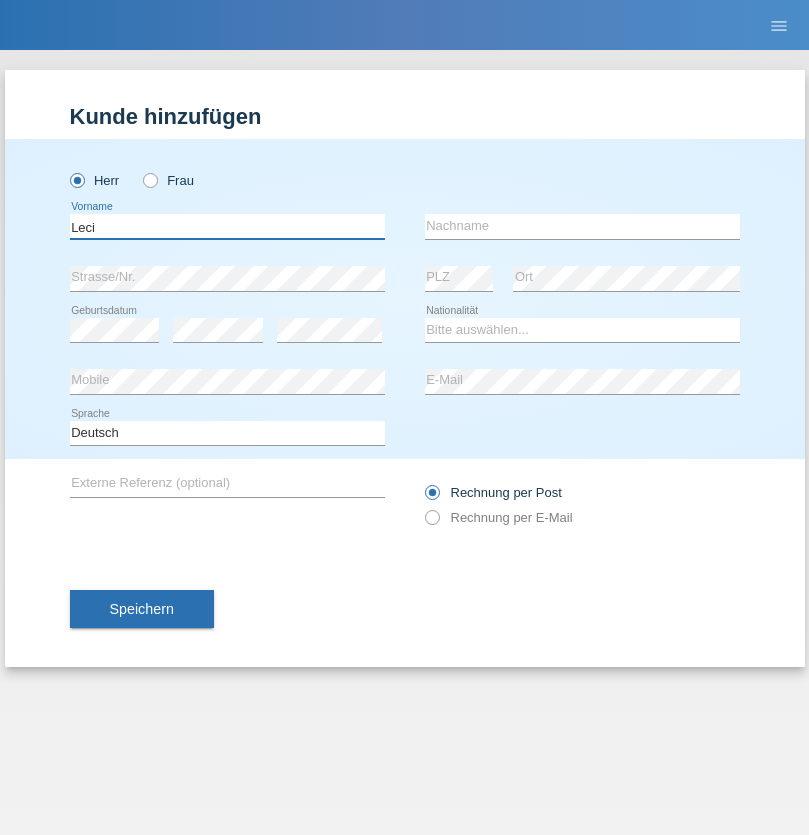 type on "Leci" 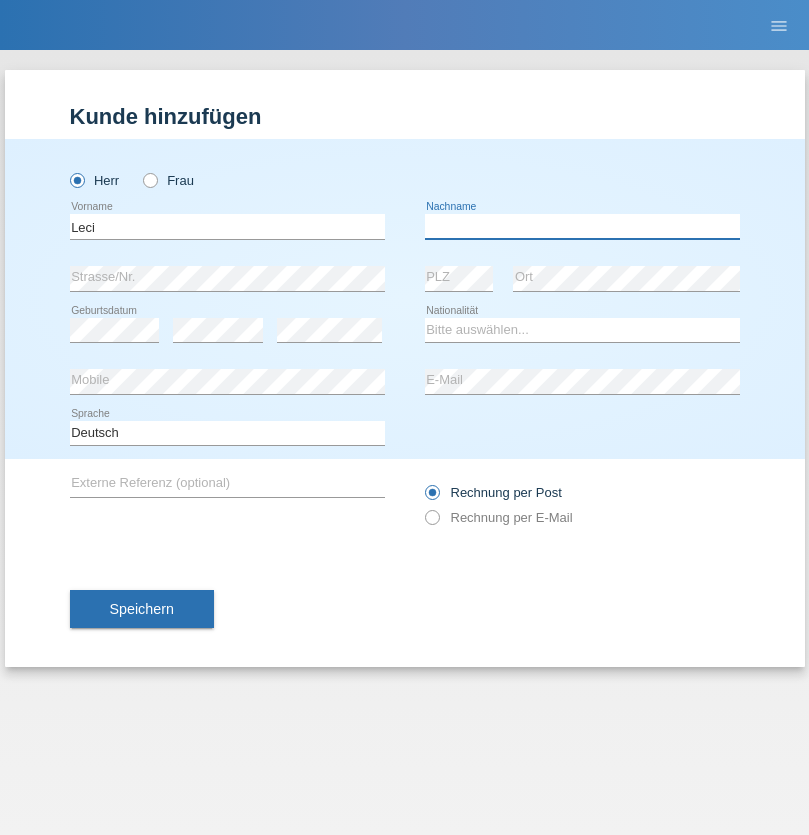 click at bounding box center [582, 226] 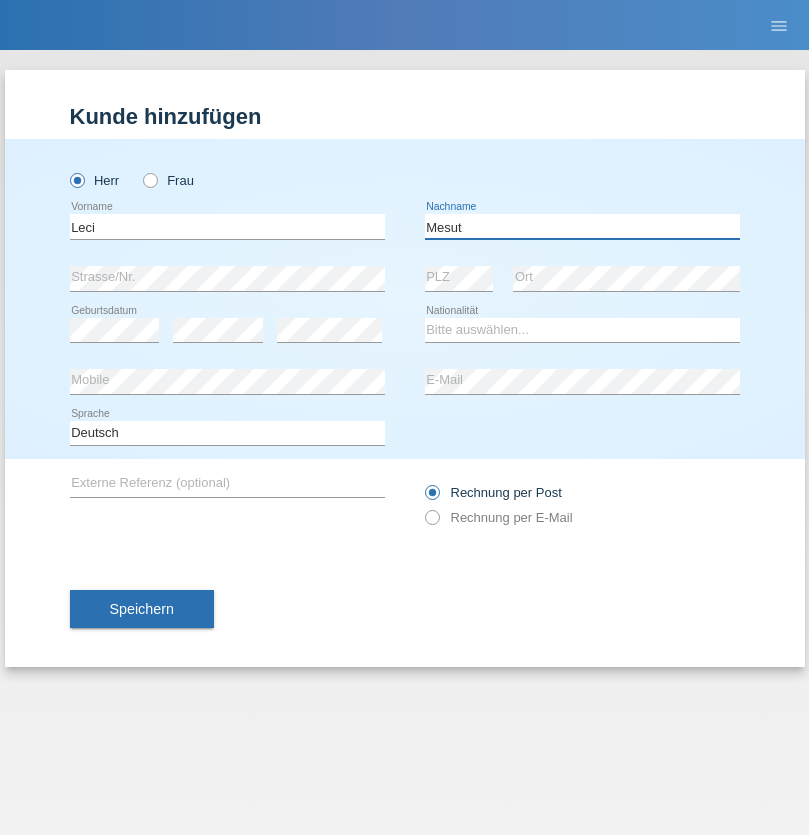 type on "Mesut" 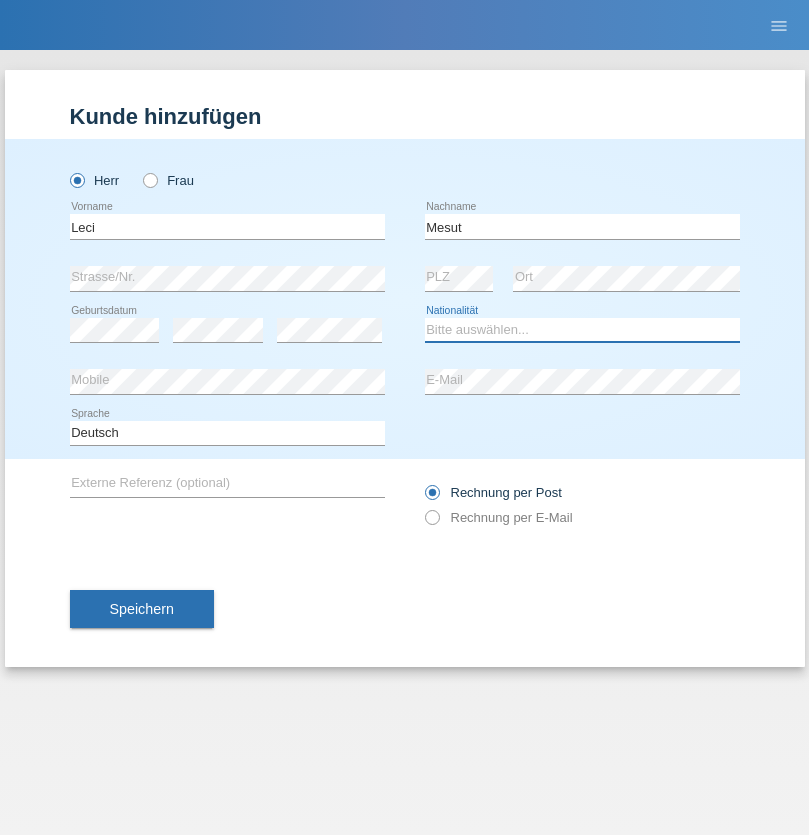 select on "XK" 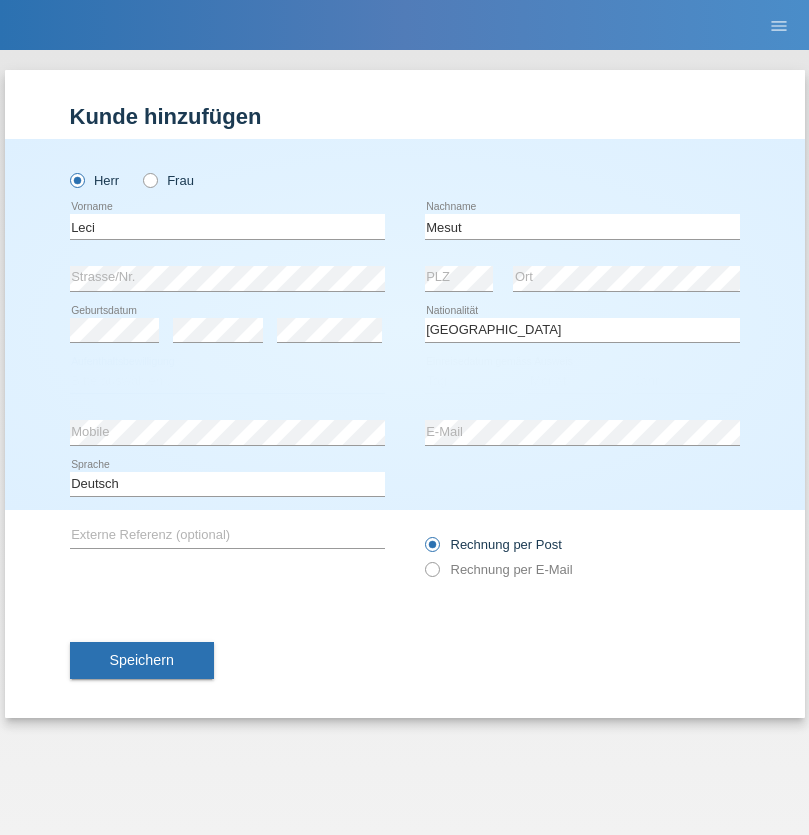 select on "C" 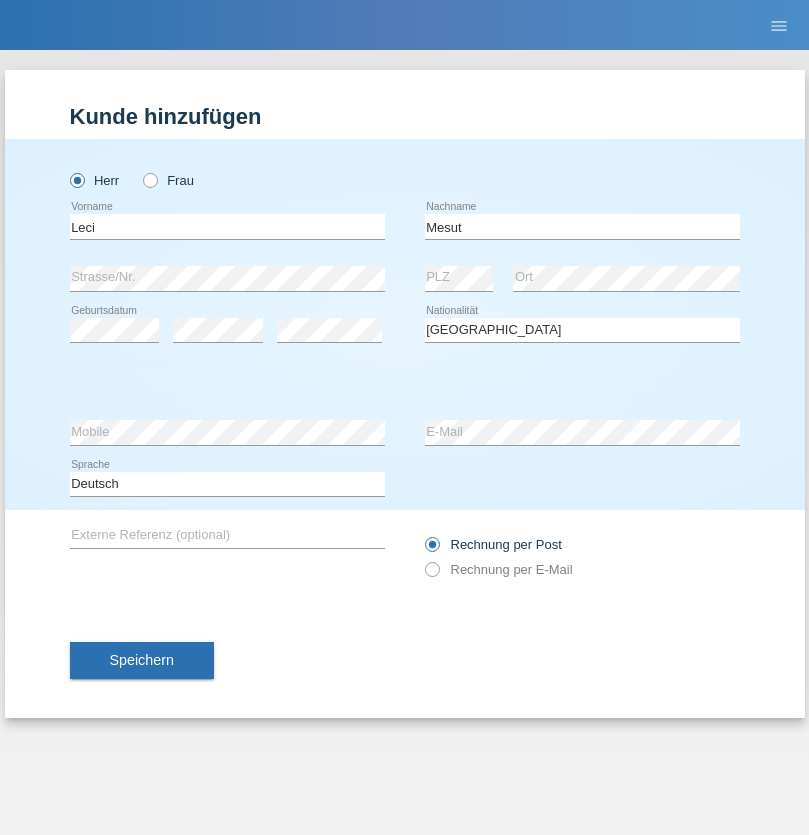 select on "14" 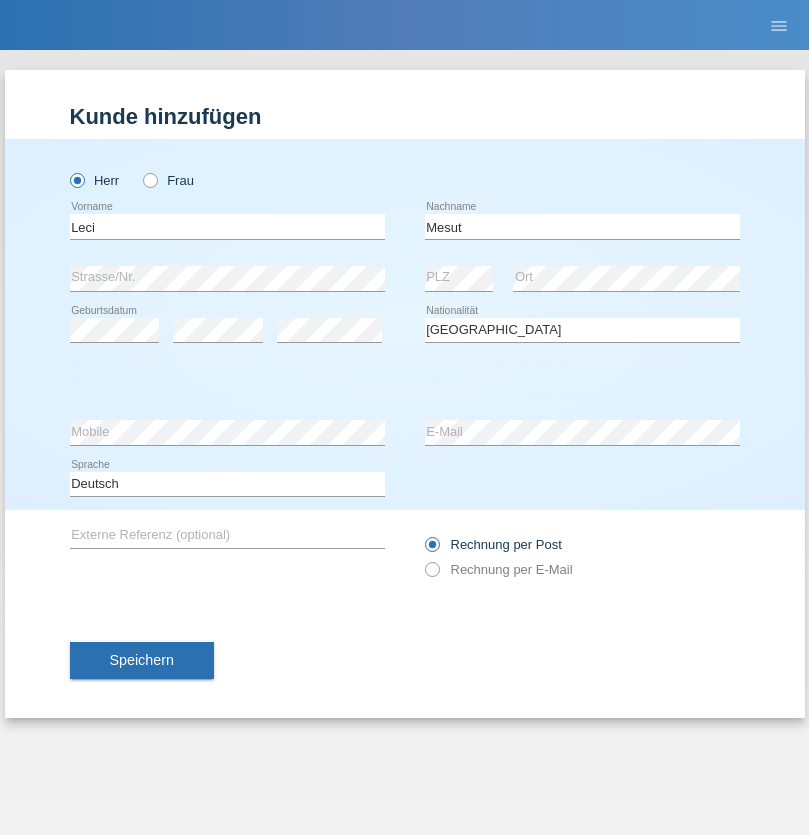 select on "07" 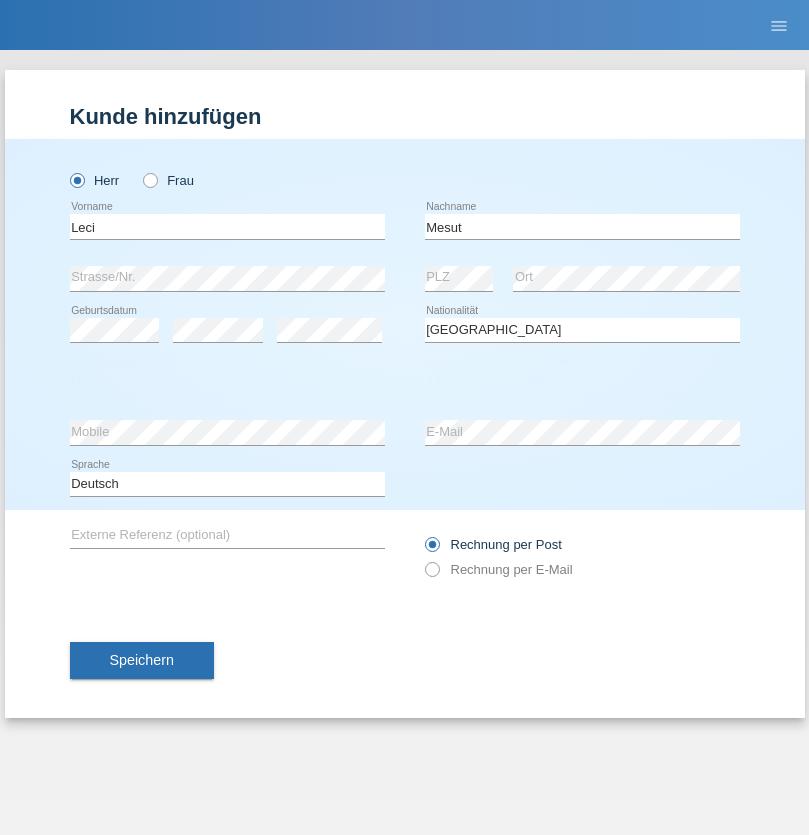 select on "2021" 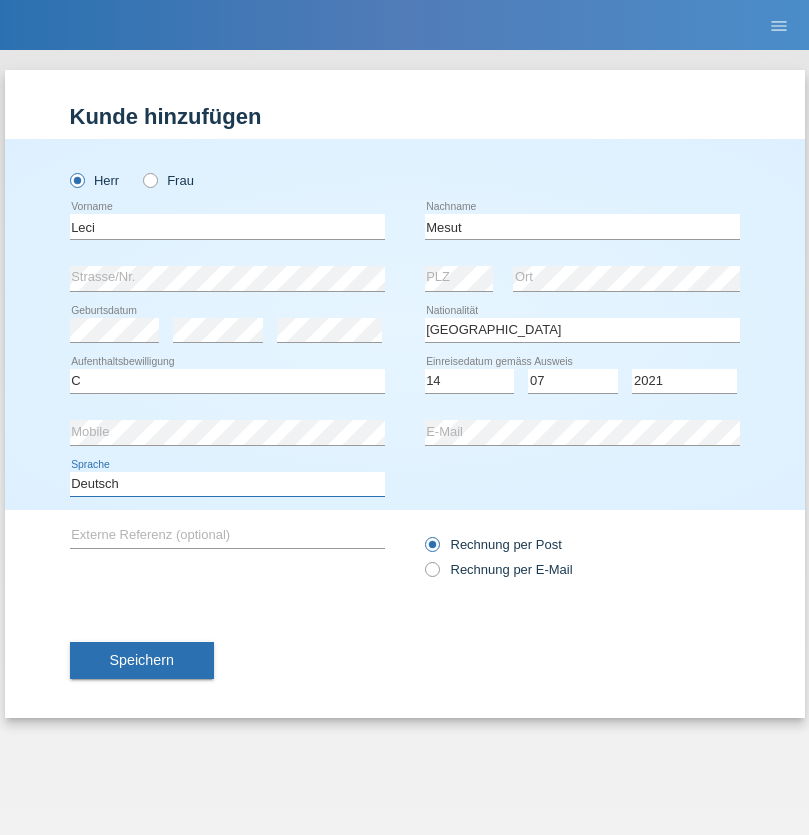 select on "en" 